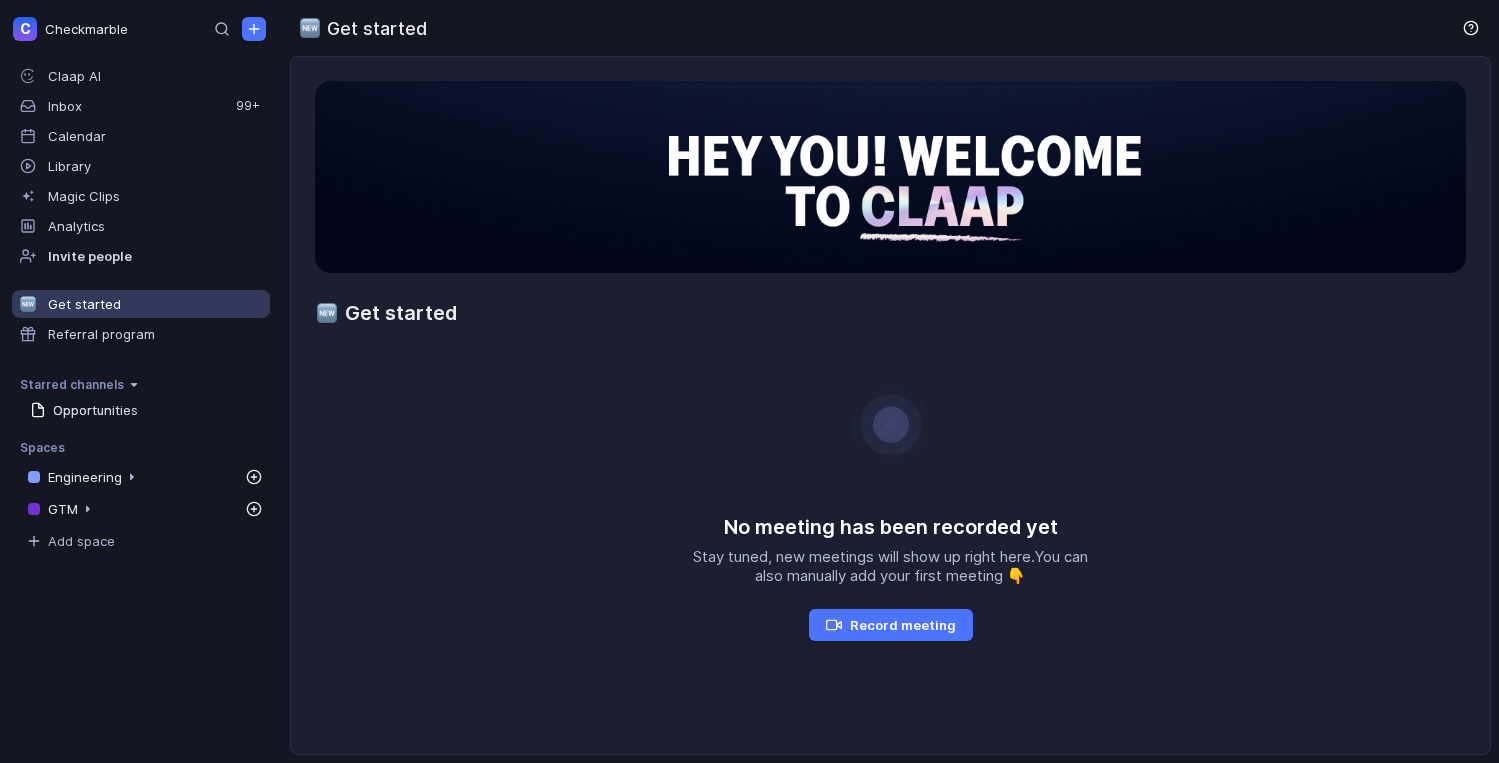 scroll, scrollTop: 0, scrollLeft: 0, axis: both 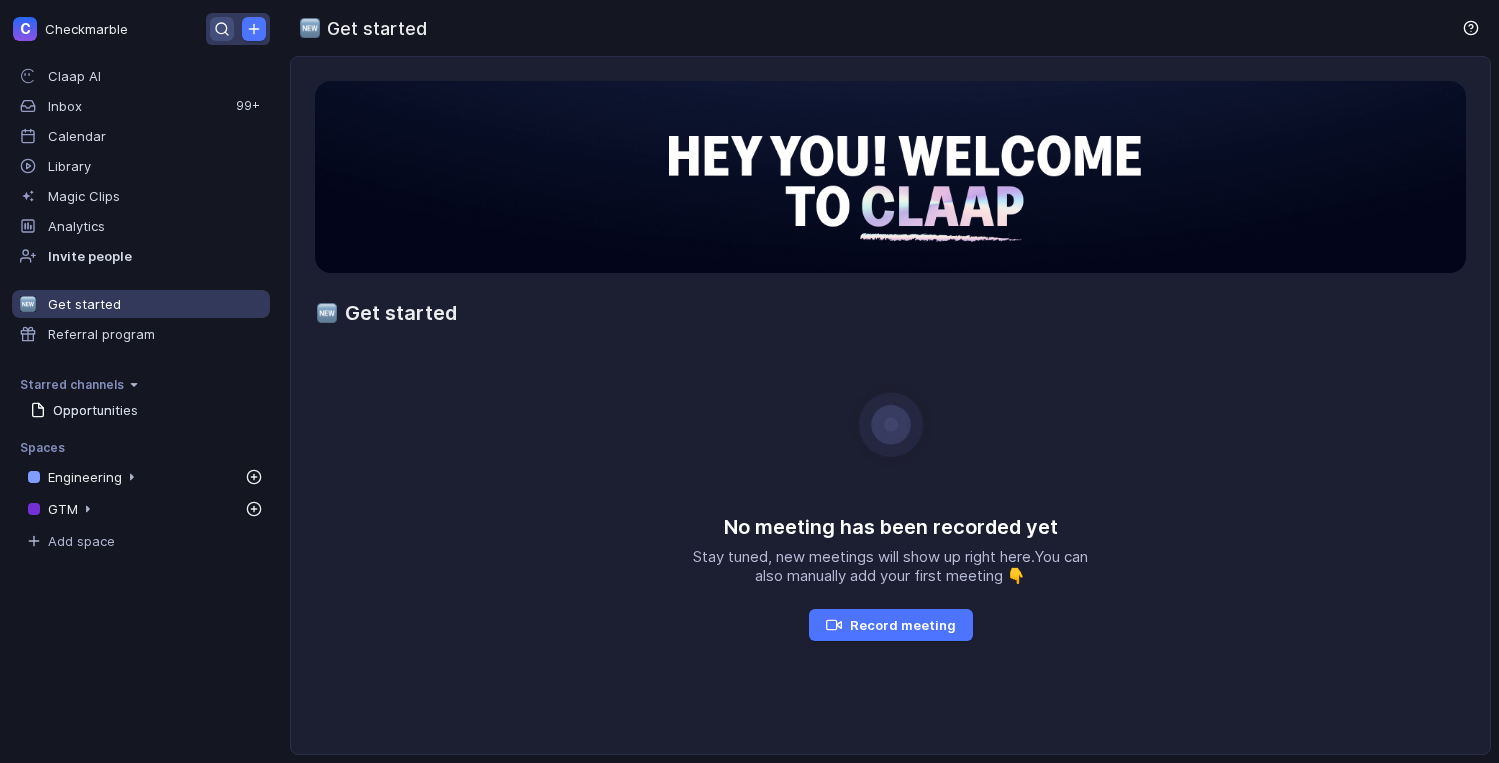 click at bounding box center (221, 28) 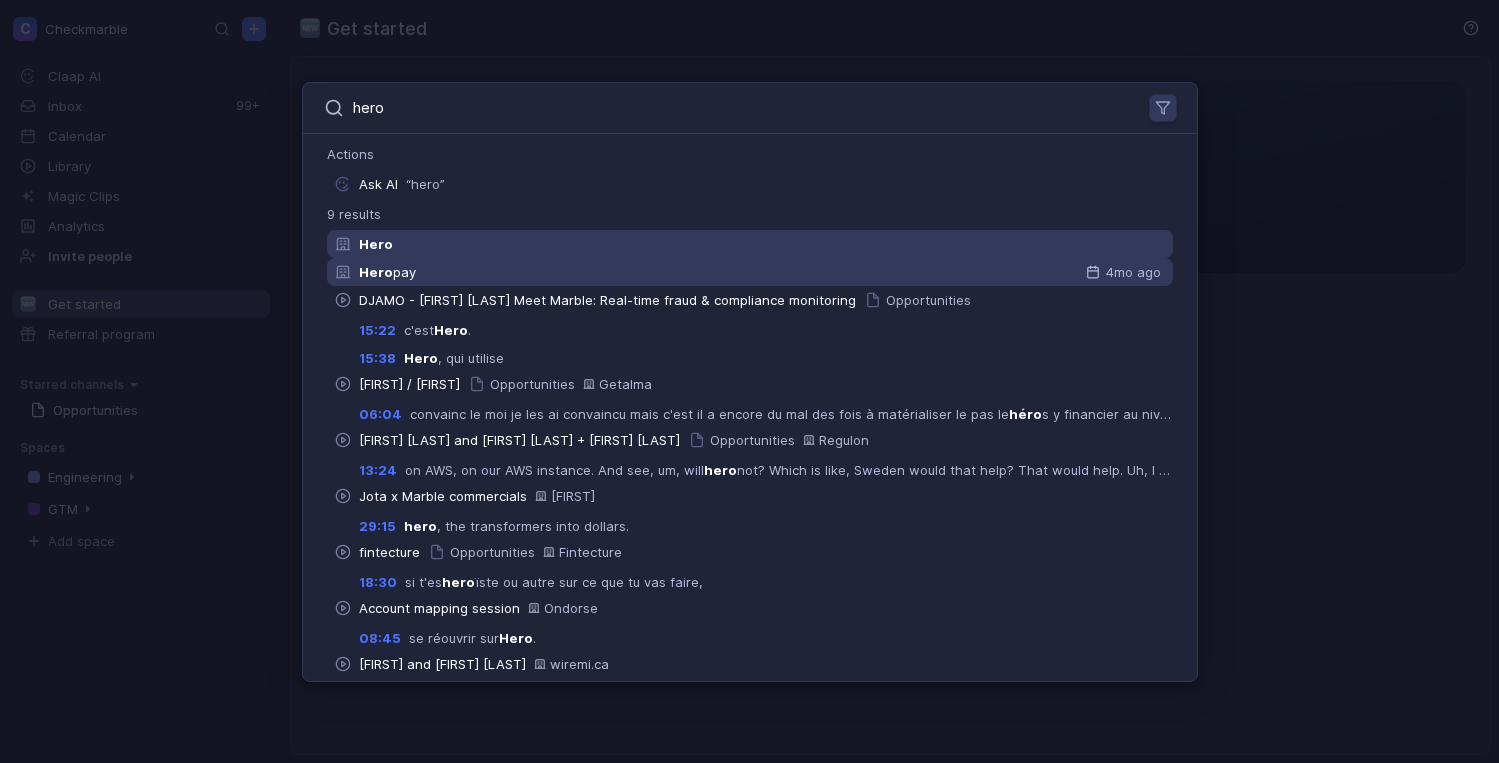 type on "hero" 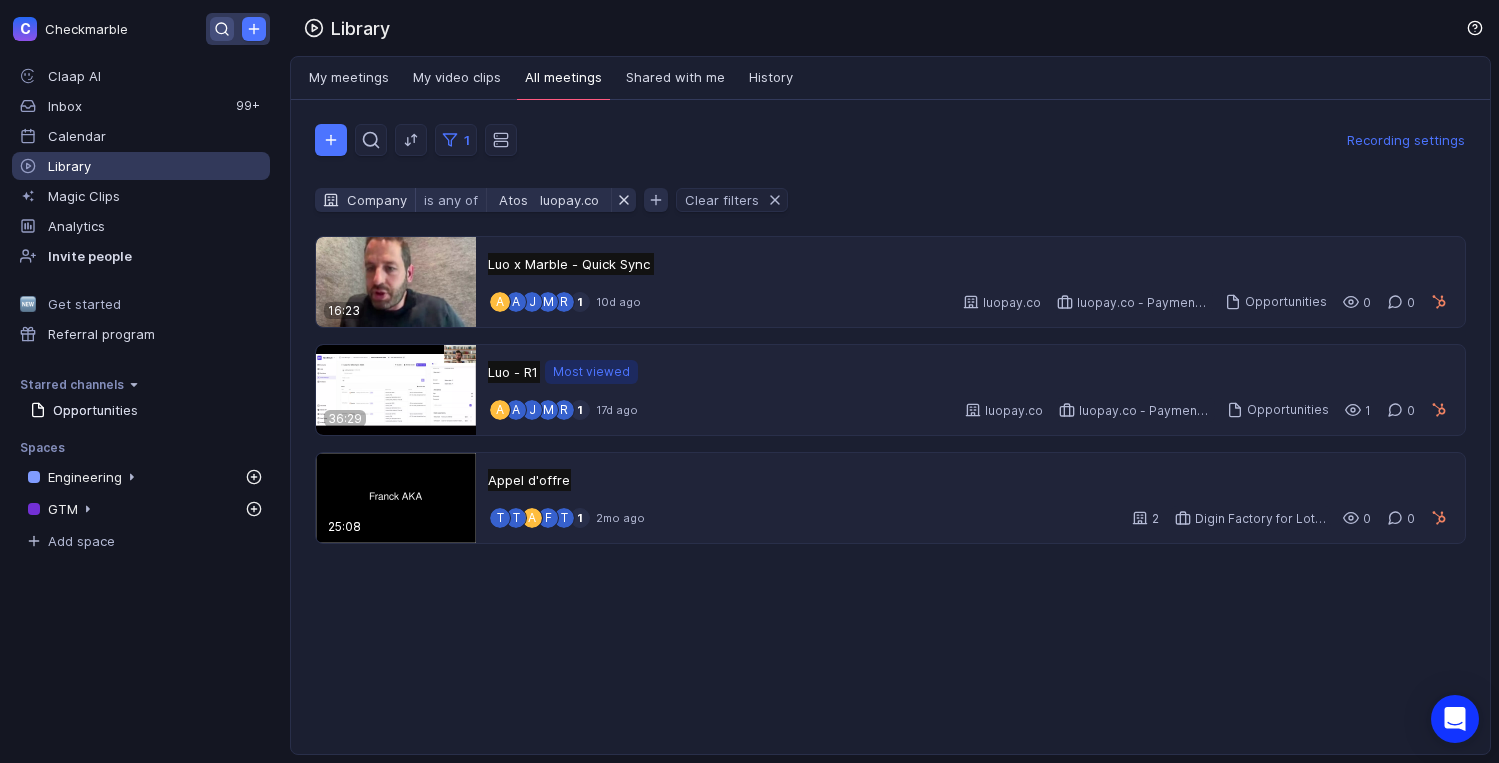 click at bounding box center [222, 29] 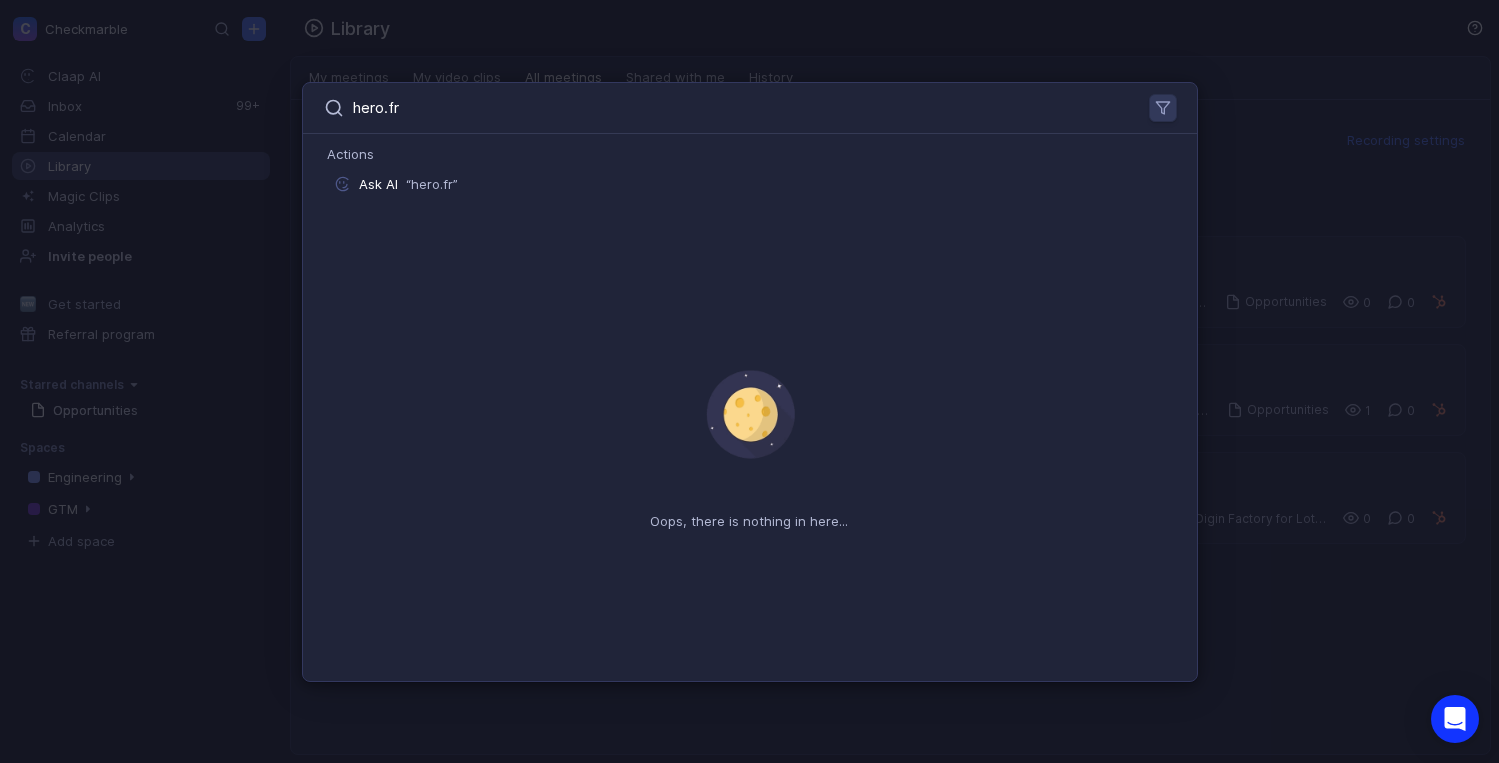 paste on "[FIRST] [LAST] <[EMAIL]>" 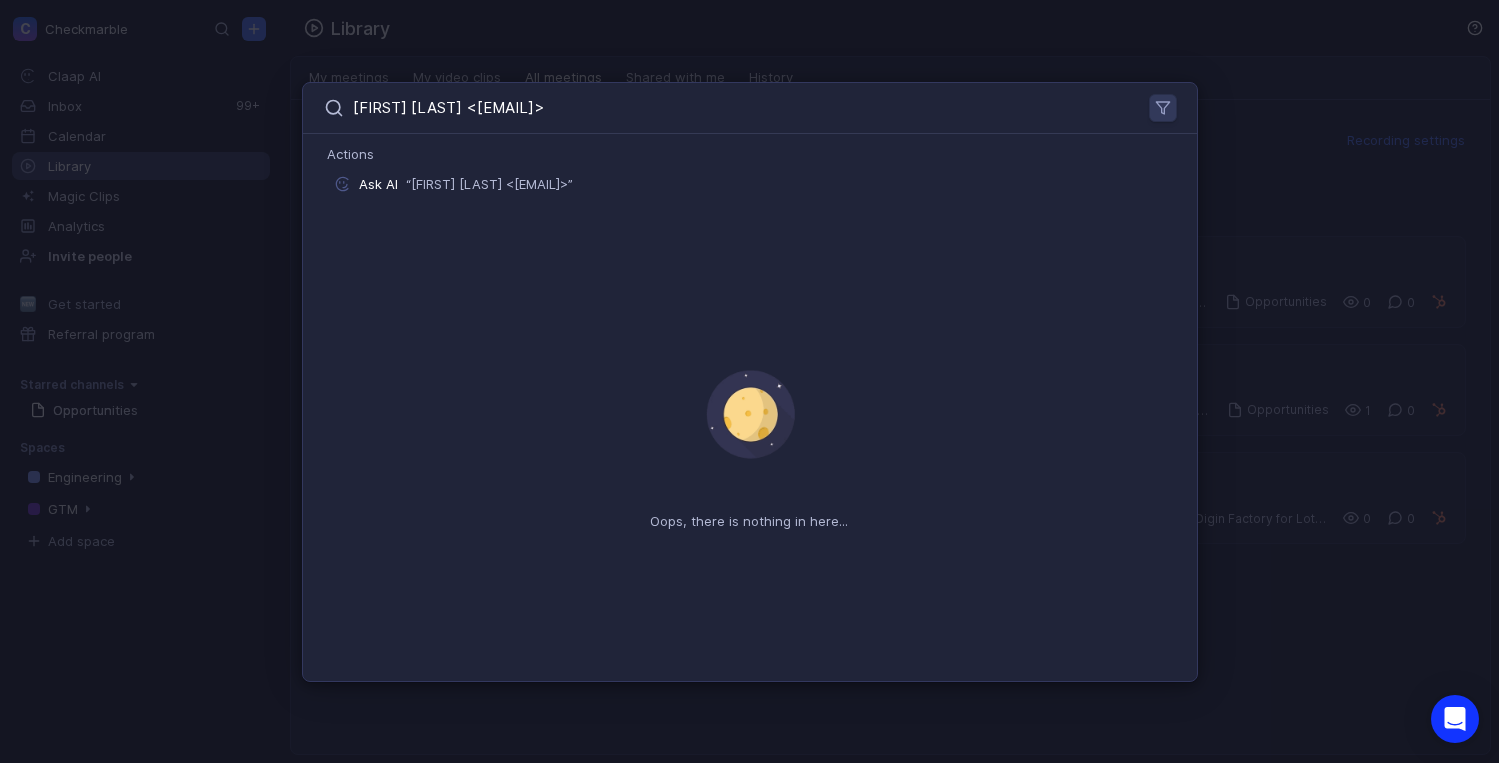 drag, startPoint x: 460, startPoint y: 109, endPoint x: 315, endPoint y: 113, distance: 145.05516 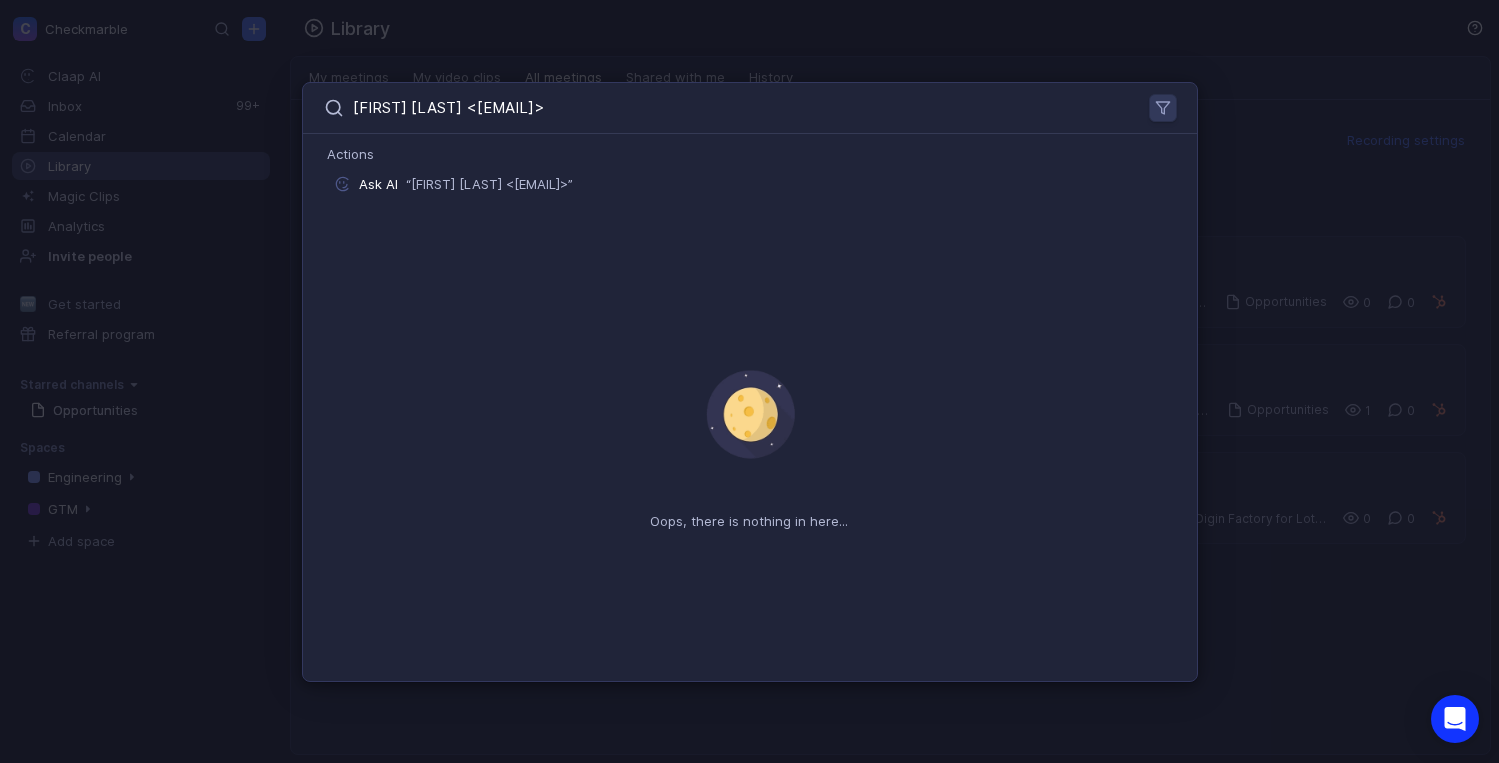 click on "[FIRST] [LAST] <[EMAIL]>" at bounding box center [750, 108] 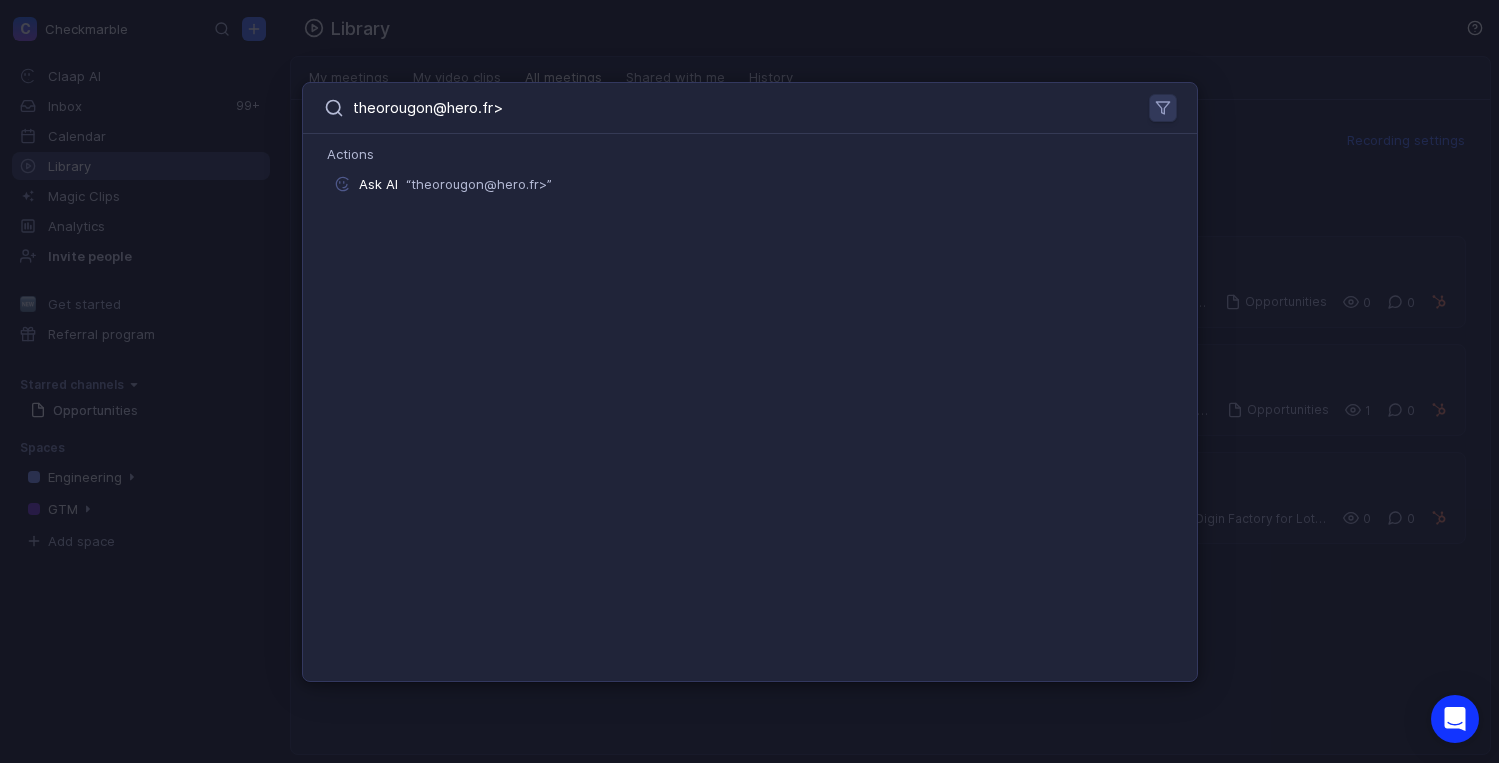 click on "theorougon@hero.fr>" at bounding box center (723, 108) 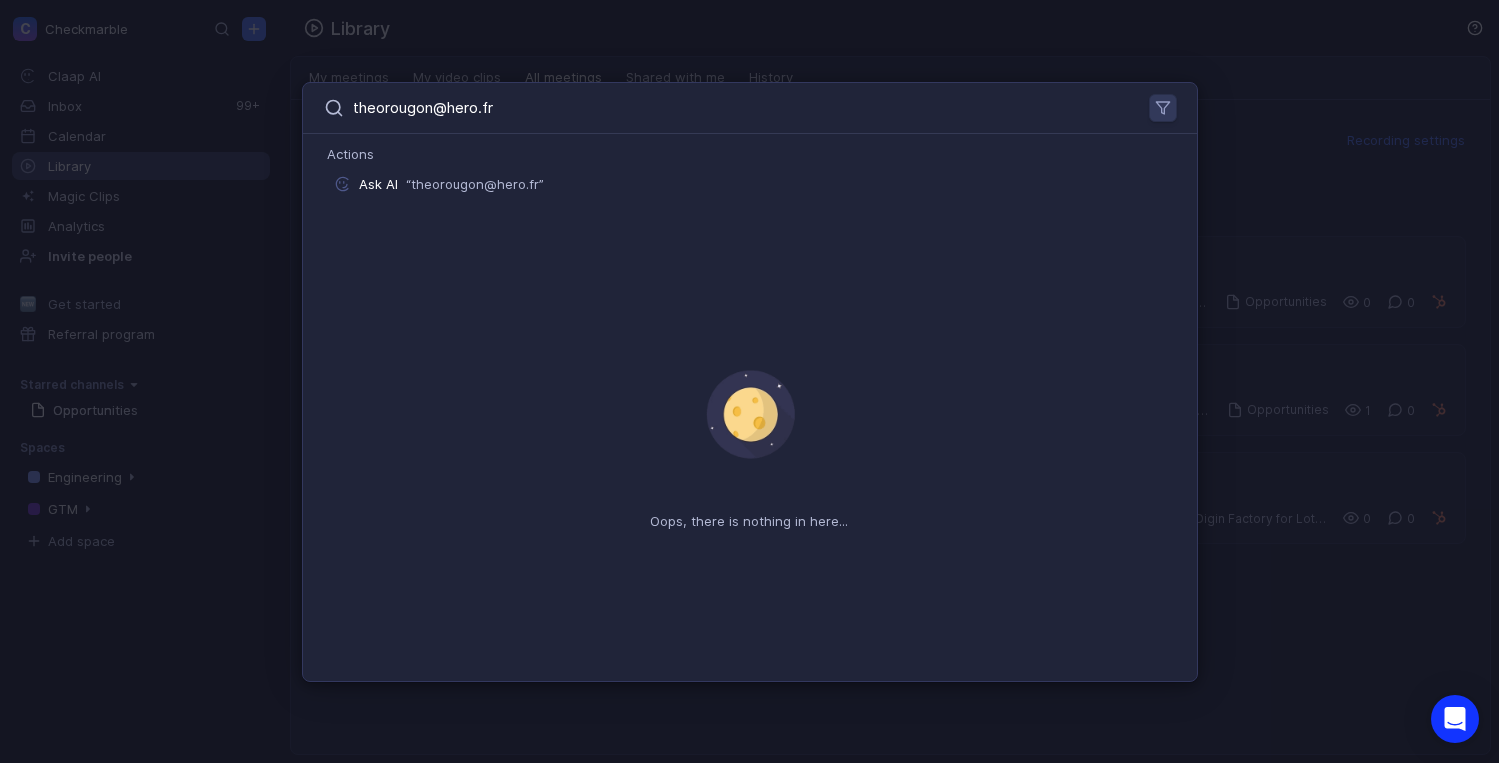 type on "theorougon@hero.fr" 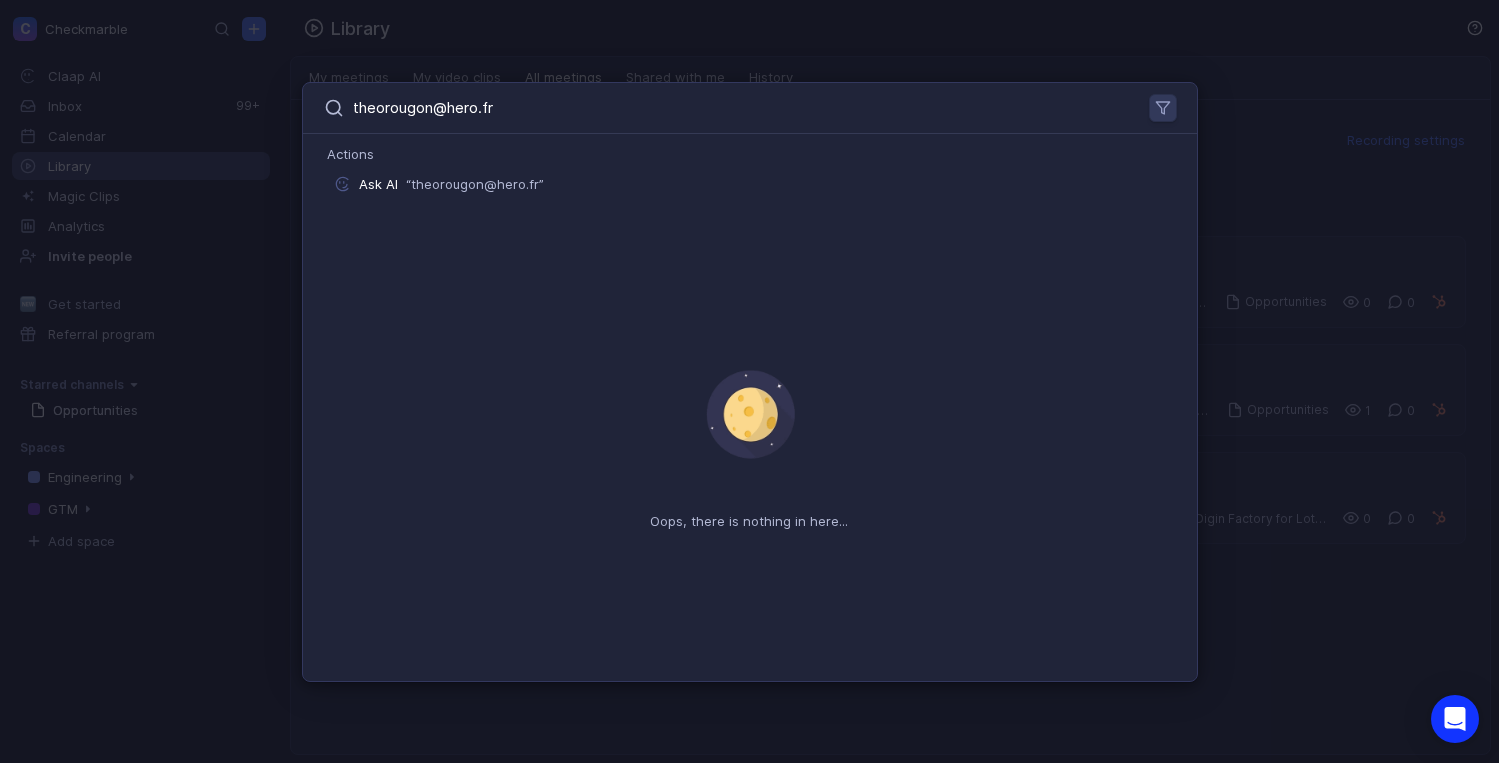 click on "[EMAIL] Actions Ask AI   “ [EMAIL] ” Oops, there is nothing in here..." at bounding box center (749, 381) 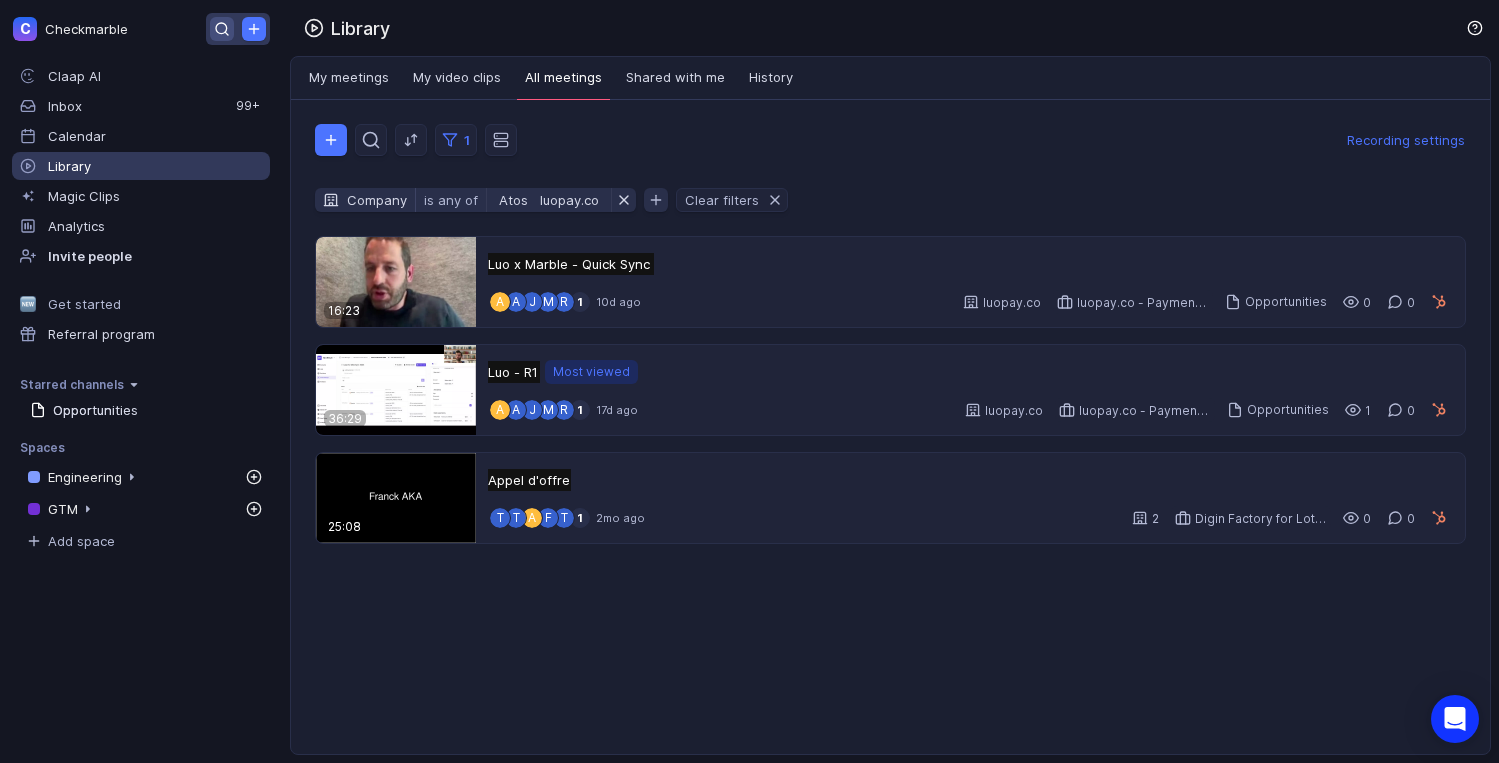 click at bounding box center [222, 29] 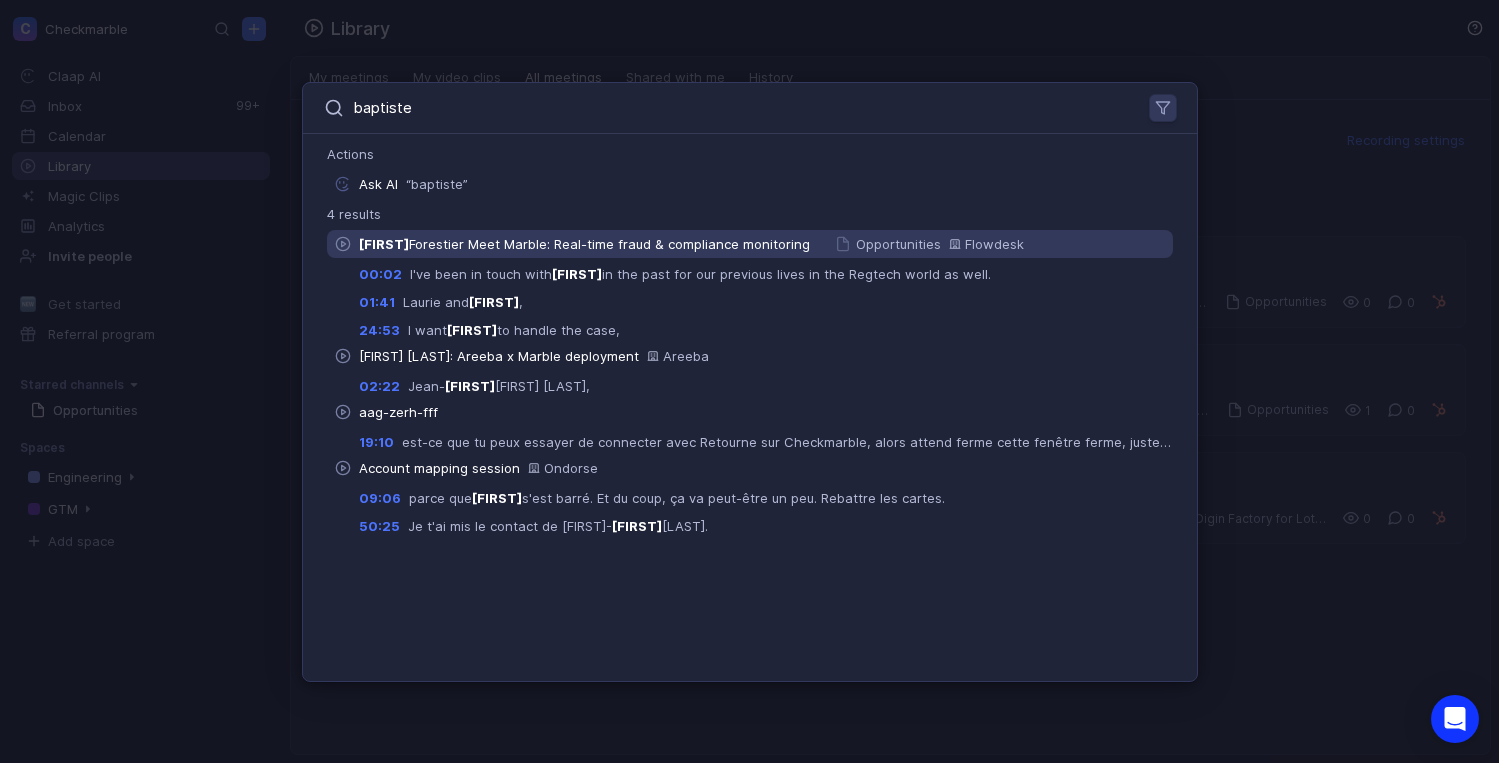 click on "baptiste" at bounding box center [723, 108] 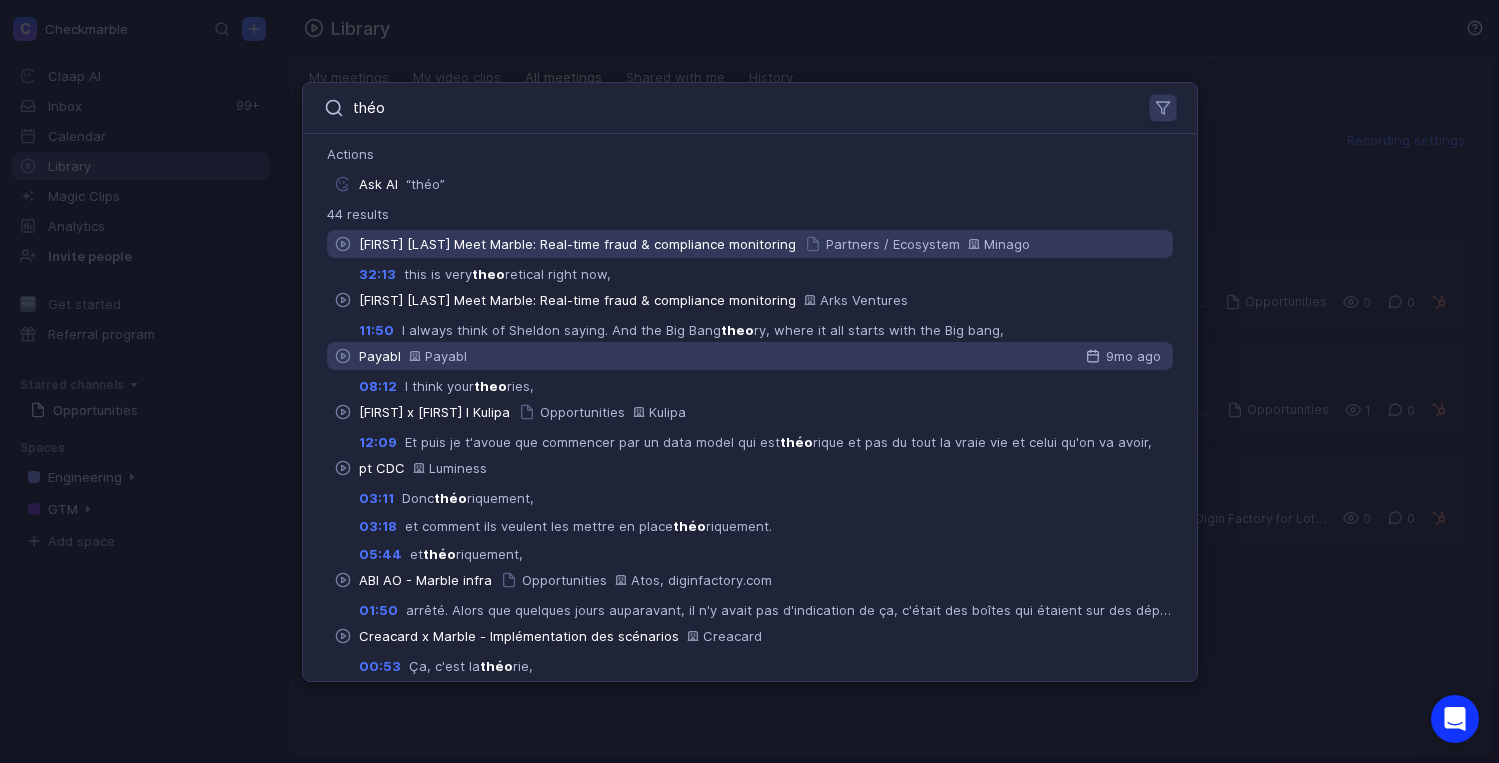 type on "théo" 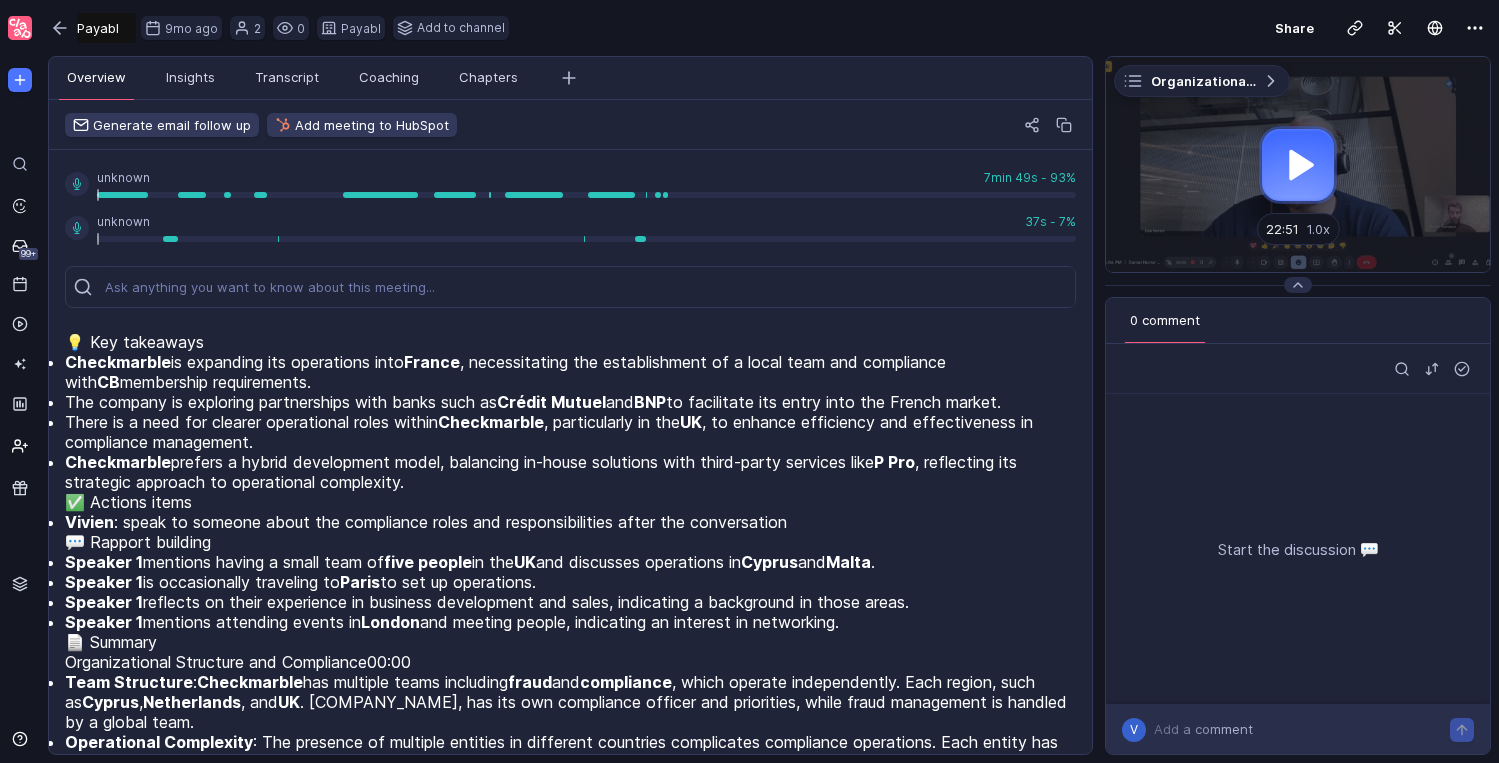 click at bounding box center (1298, 164) 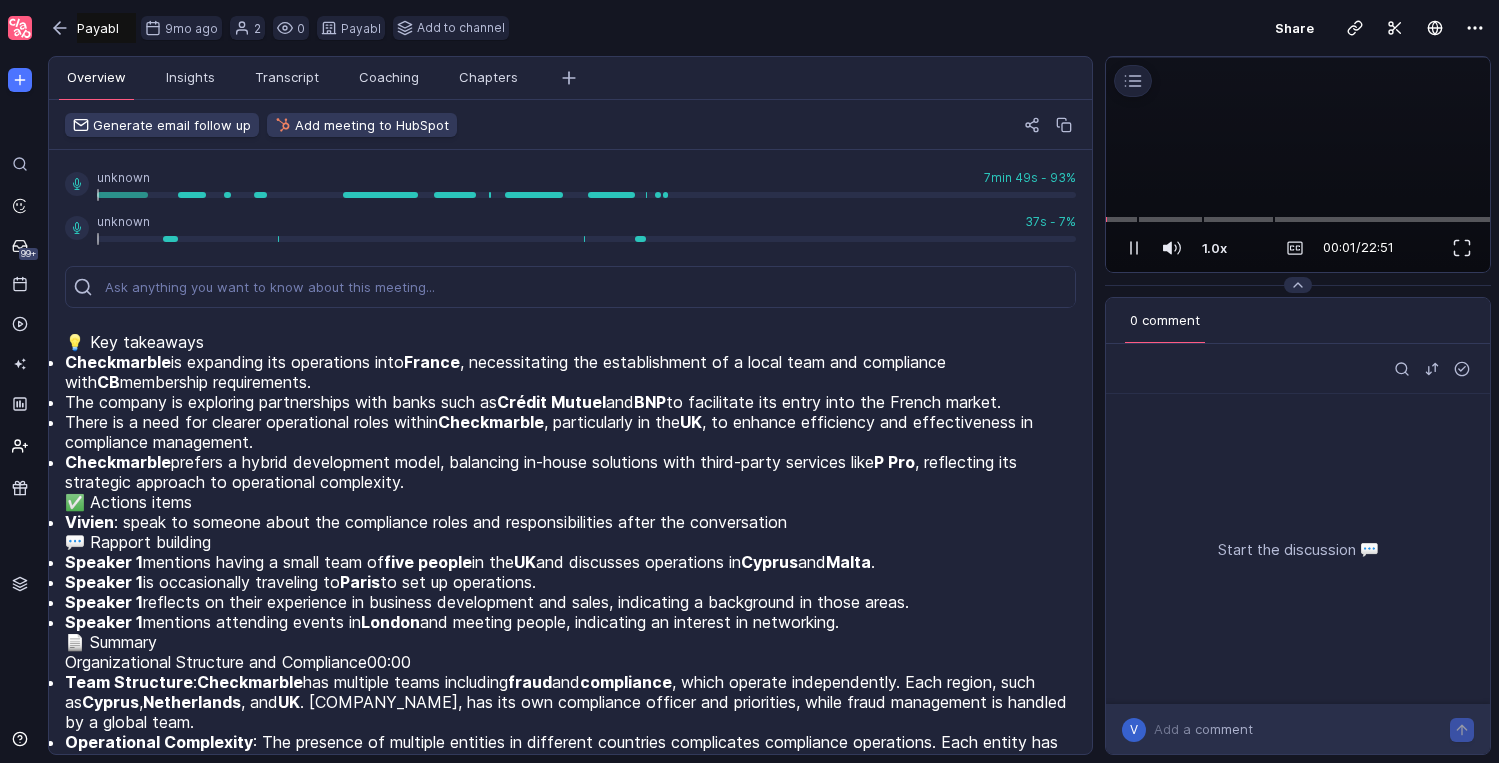 click at bounding box center (1298, 57) 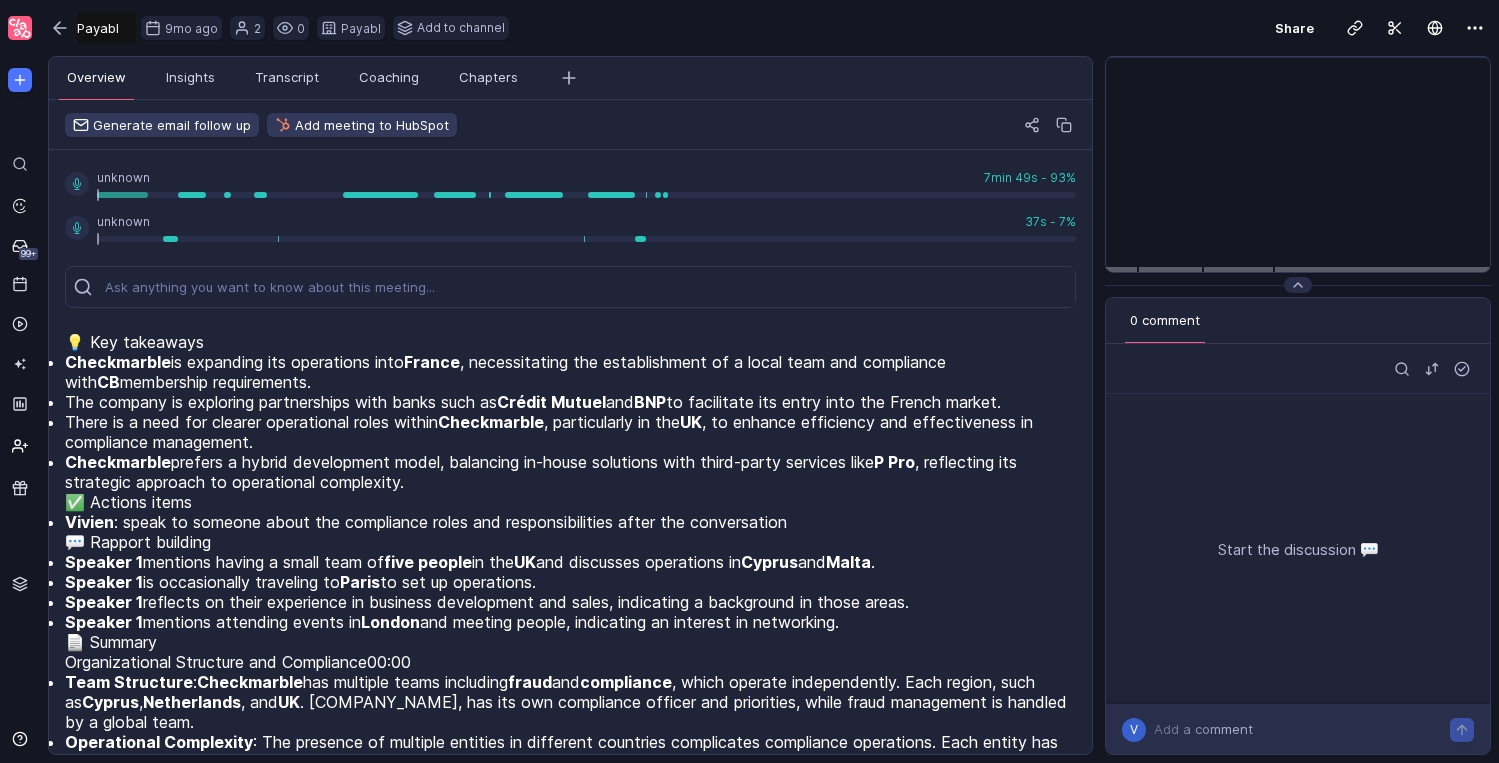click on "Payabl Payabl Untitled 9mo ago 2 0 Payabl Add to channel Share" at bounding box center (769, 28) 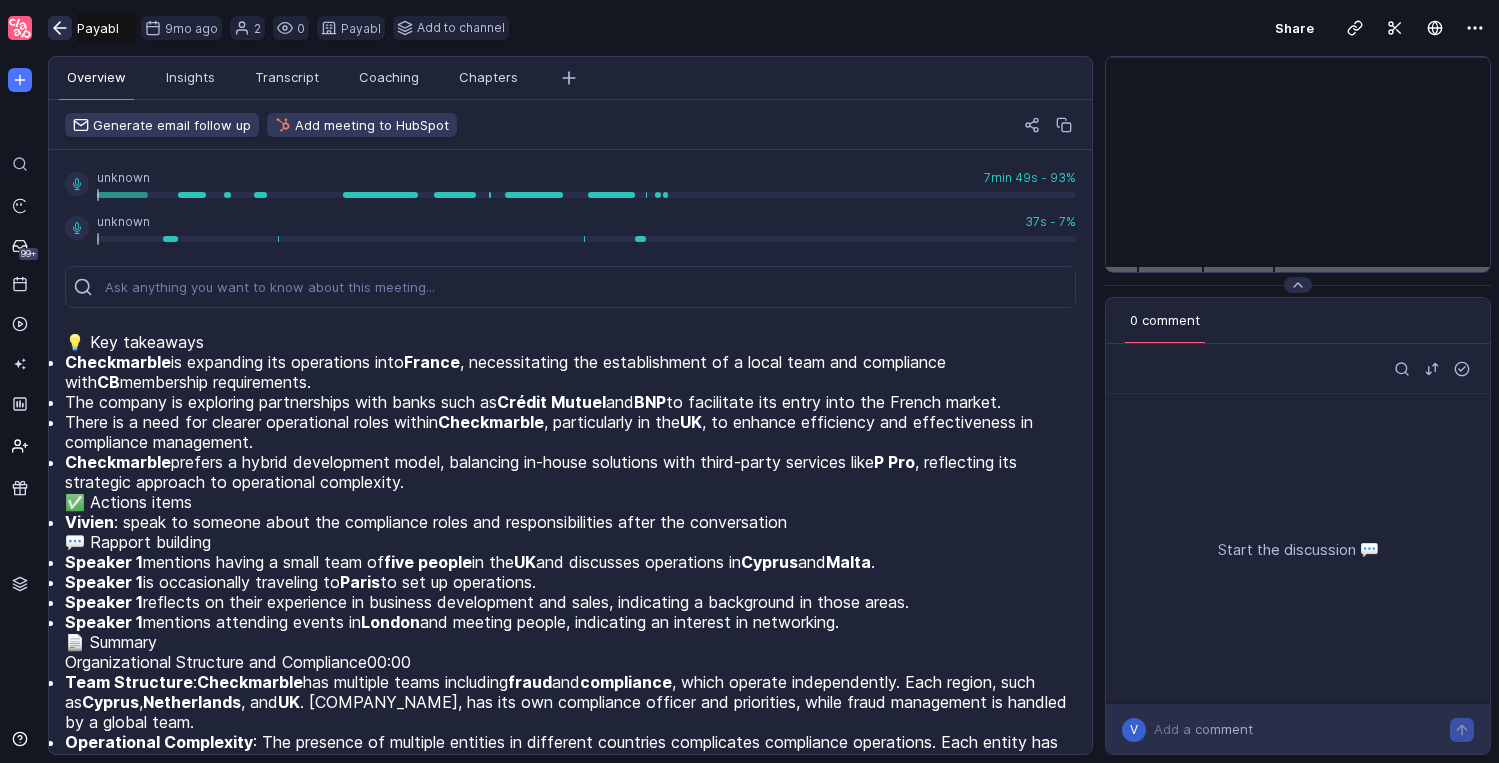 click at bounding box center (60, 28) 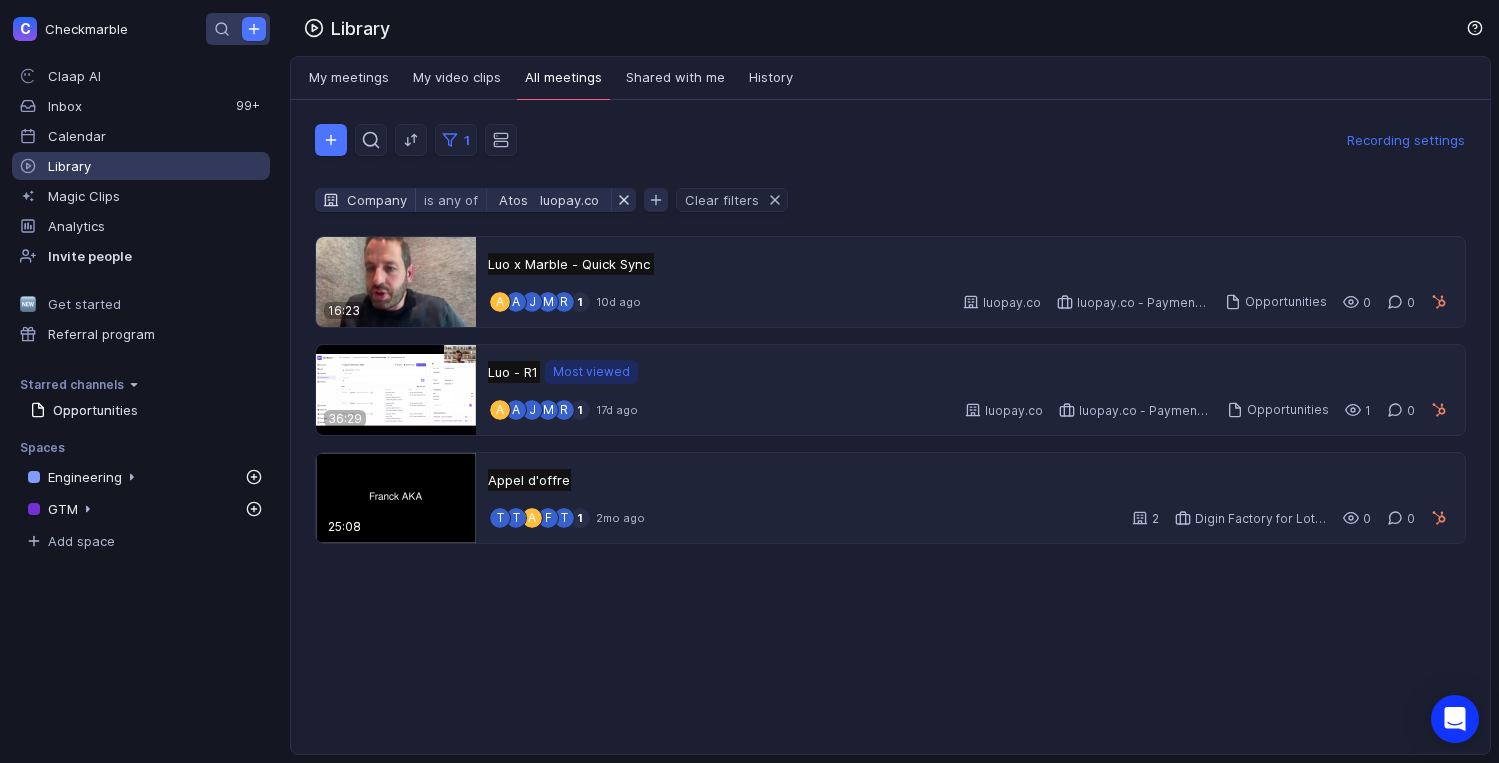 click at bounding box center (238, 29) 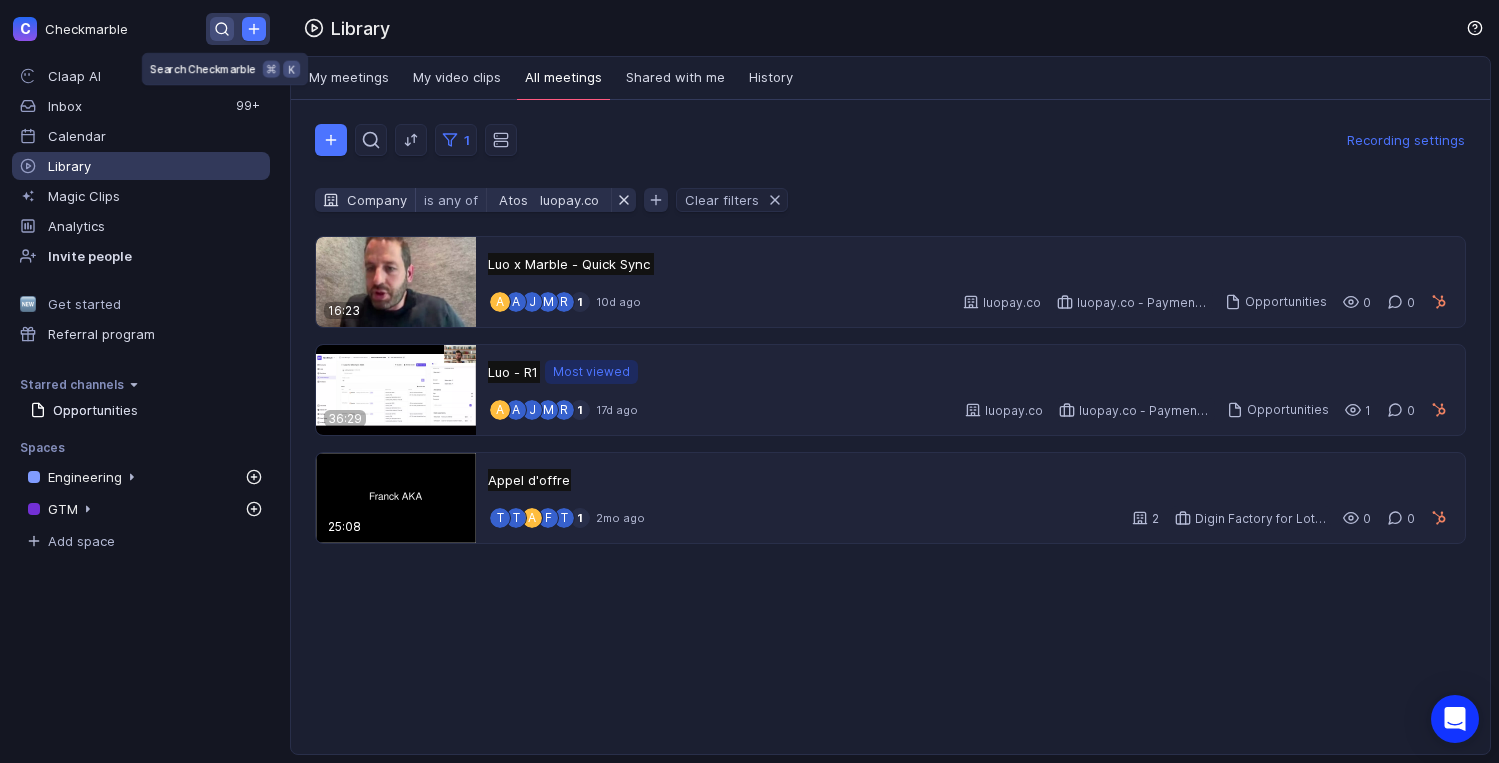 click at bounding box center (221, 28) 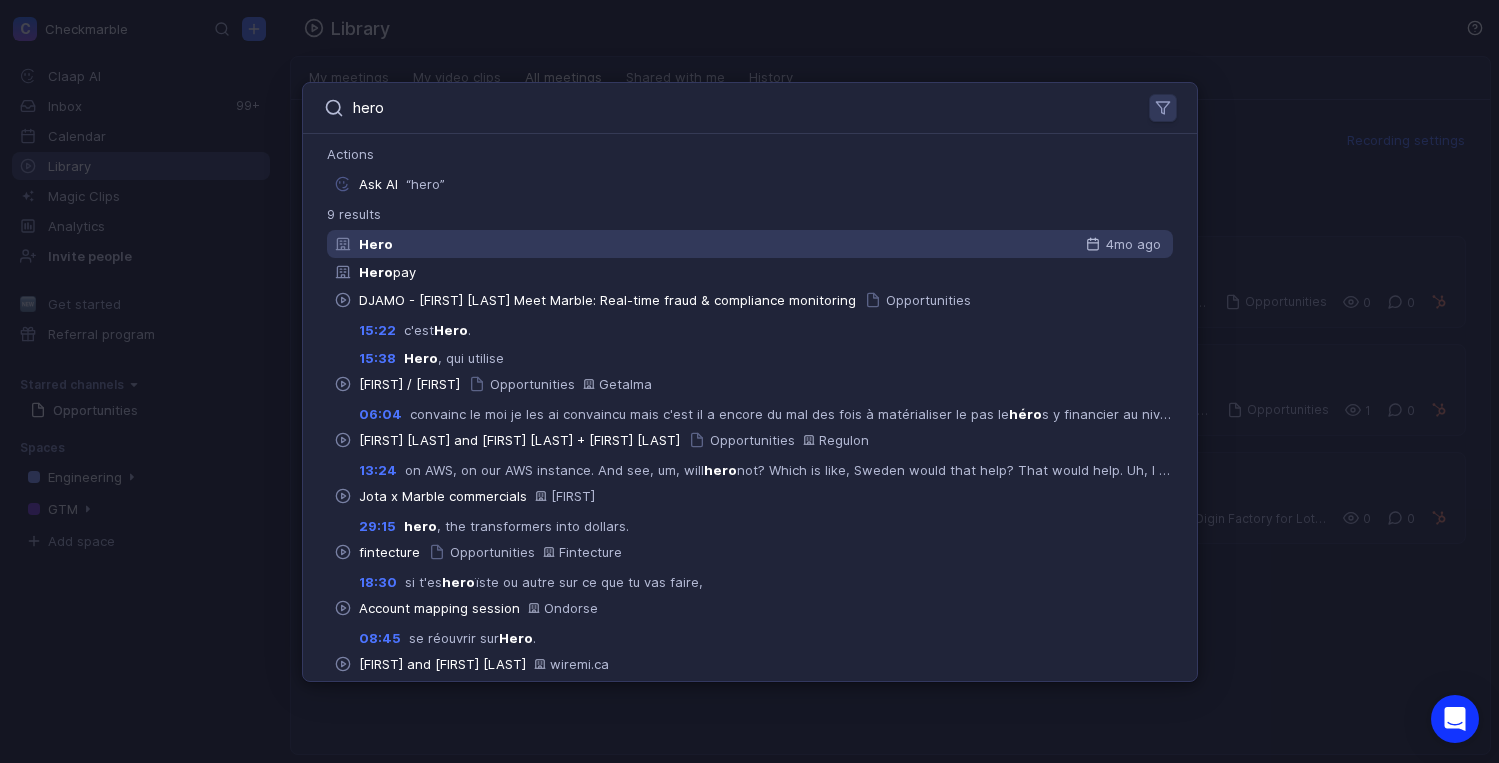 type on "hero" 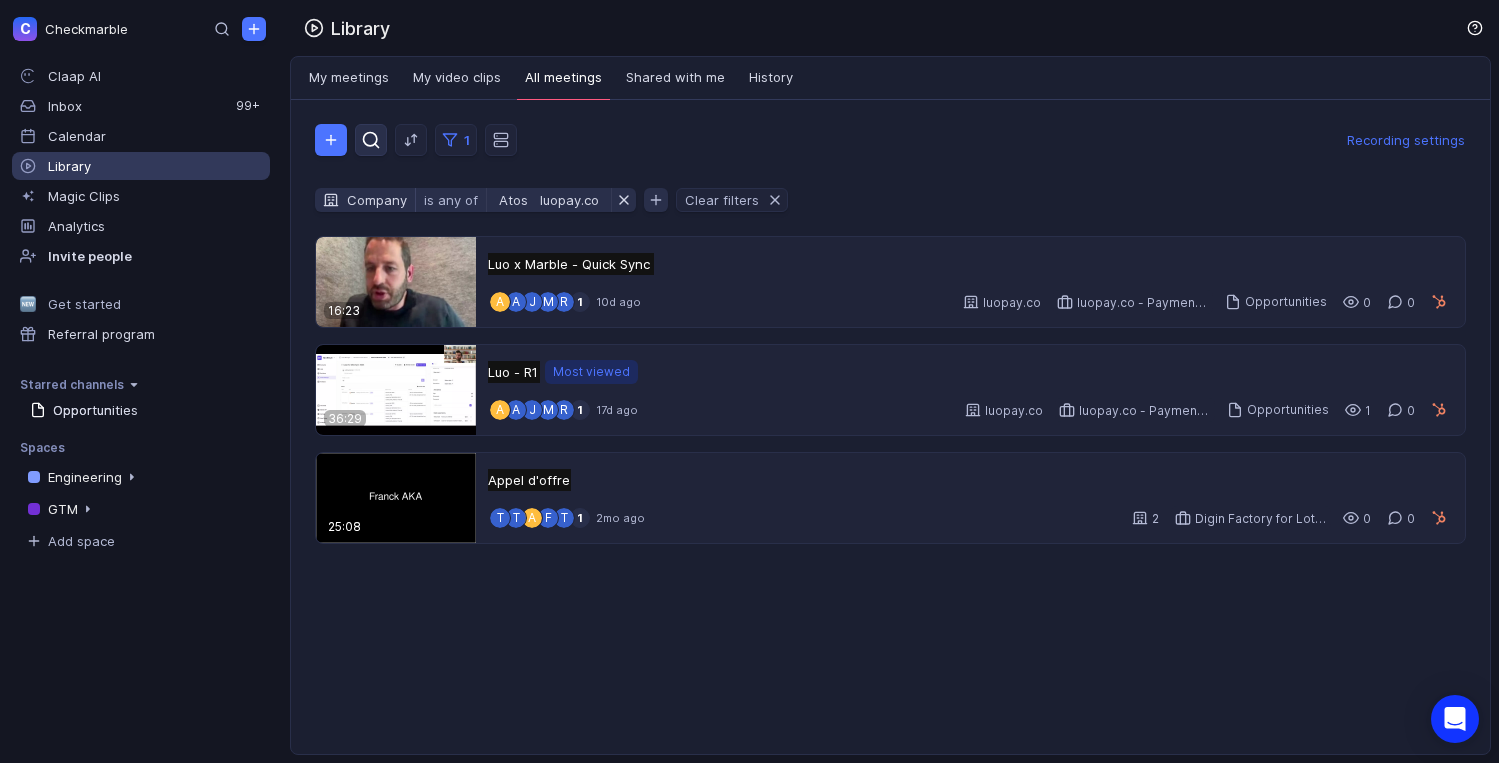 click at bounding box center (371, 140) 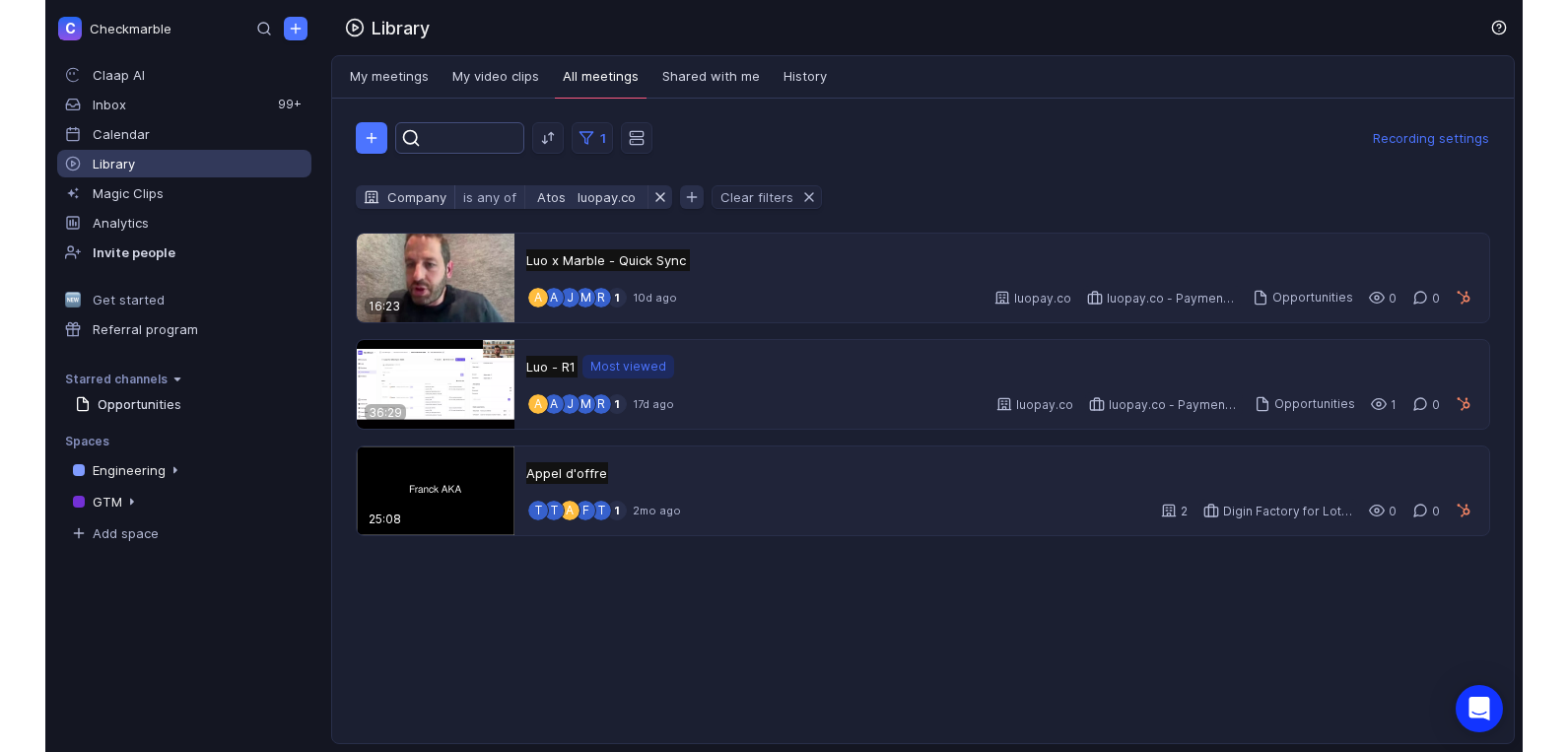 scroll, scrollTop: 0, scrollLeft: 0, axis: both 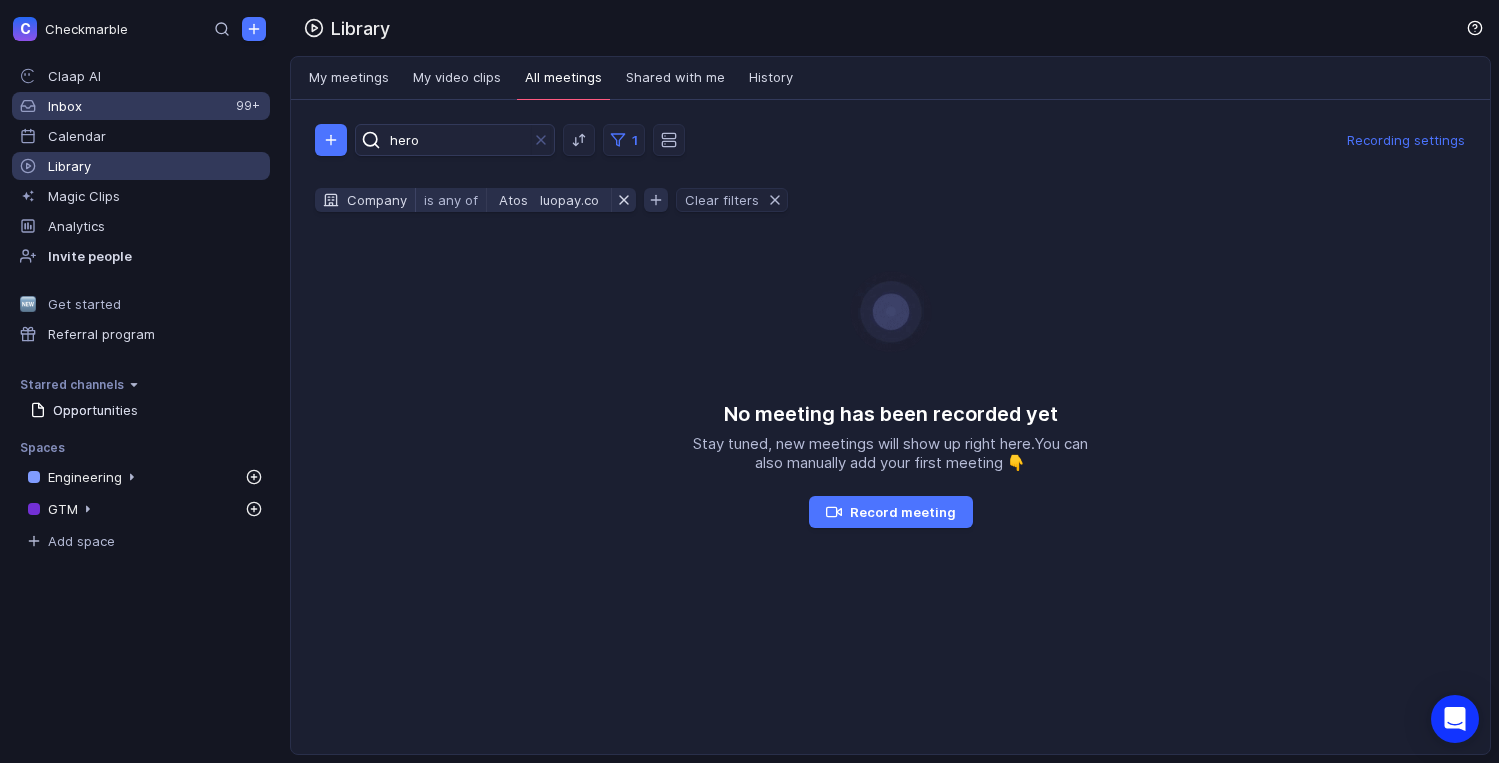 type on "hero" 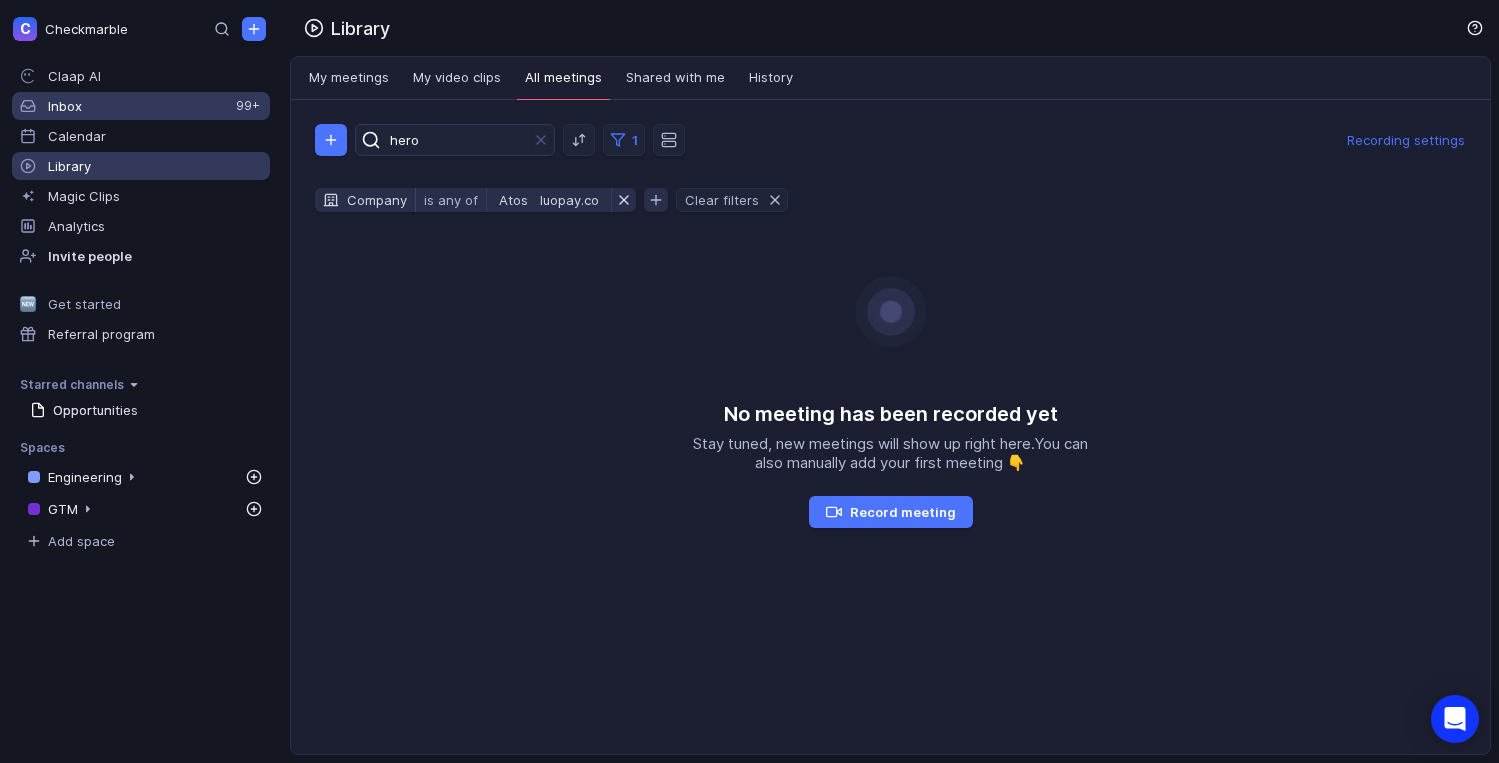 click on "Inbox" at bounding box center [155, 76] 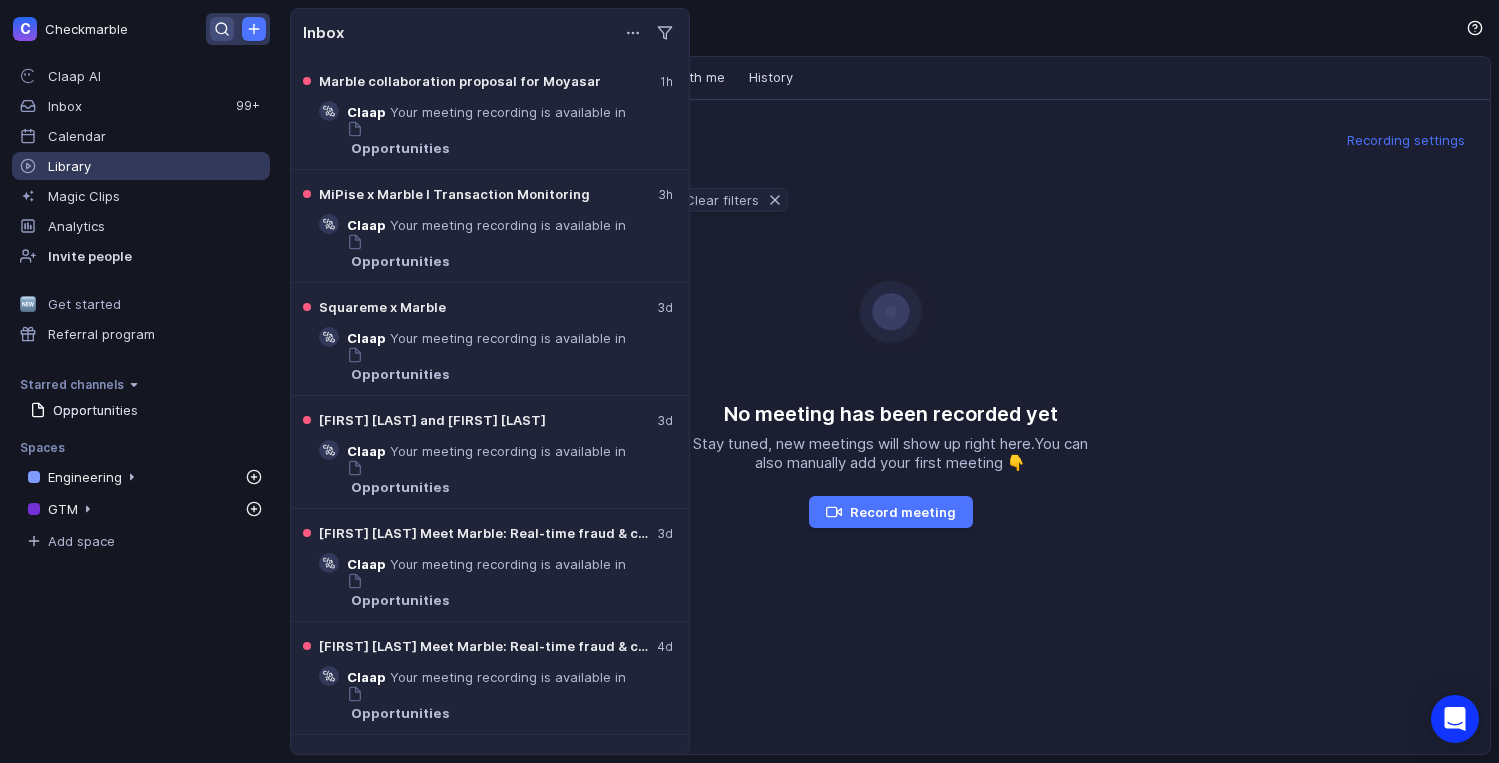 click at bounding box center (222, 29) 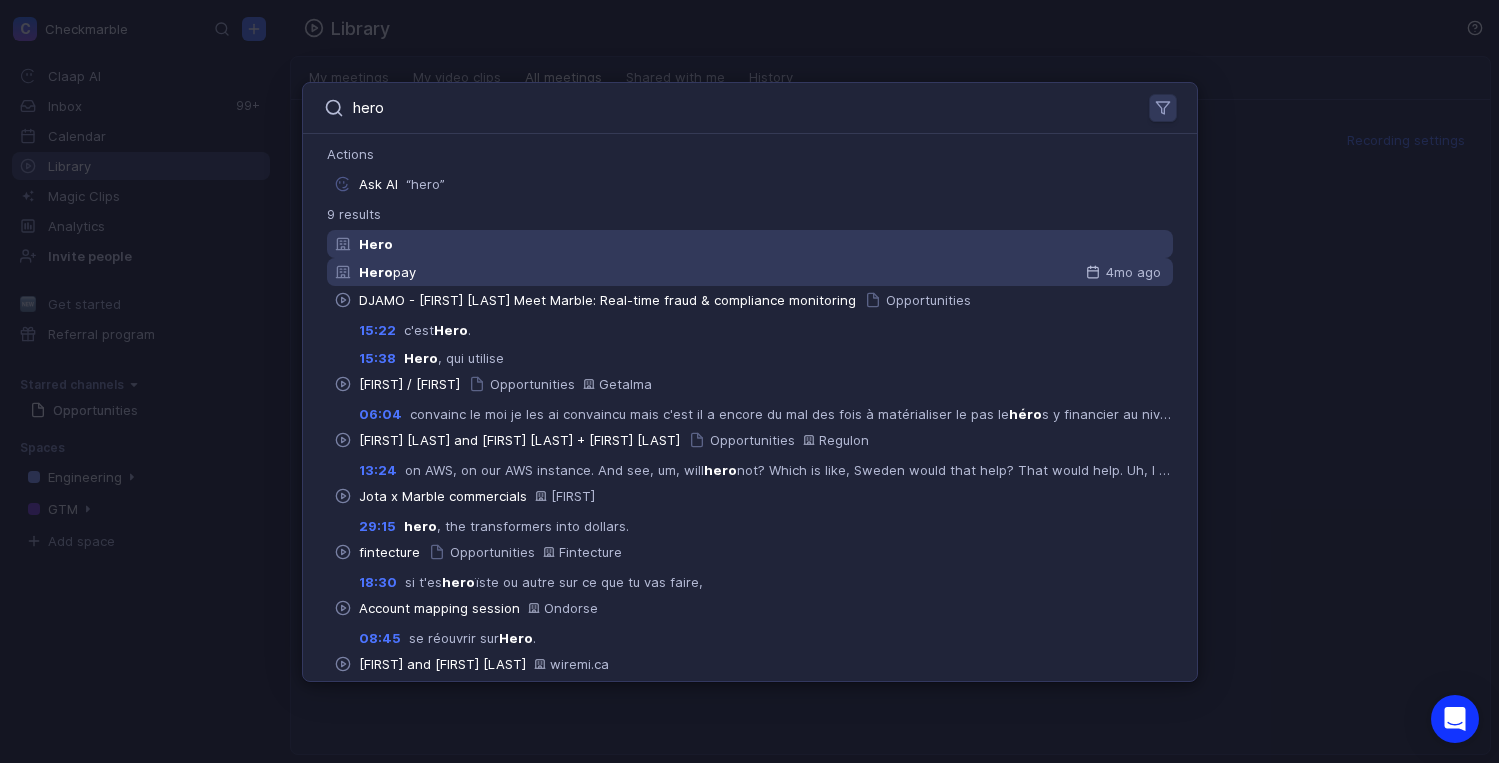 type on "hero" 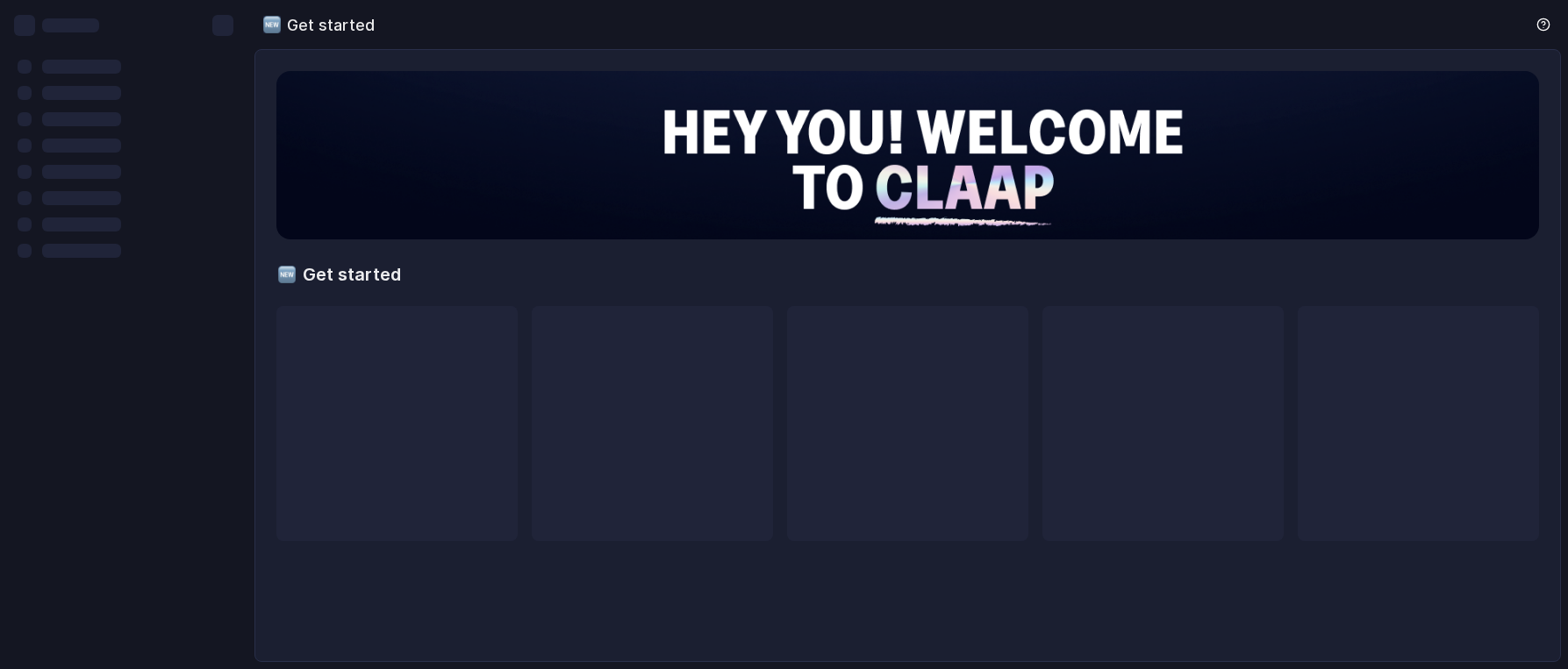 scroll, scrollTop: 0, scrollLeft: 0, axis: both 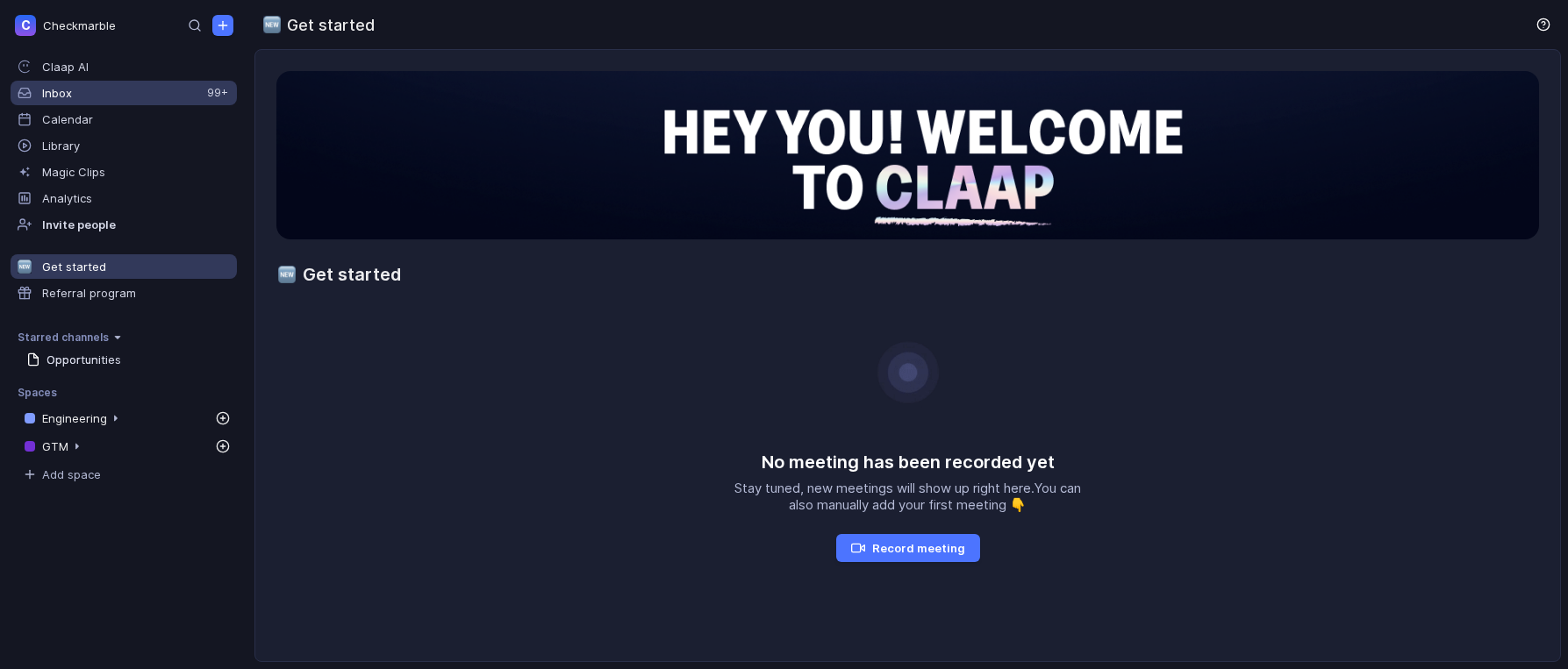 click on "Inbox" at bounding box center [136, 67] 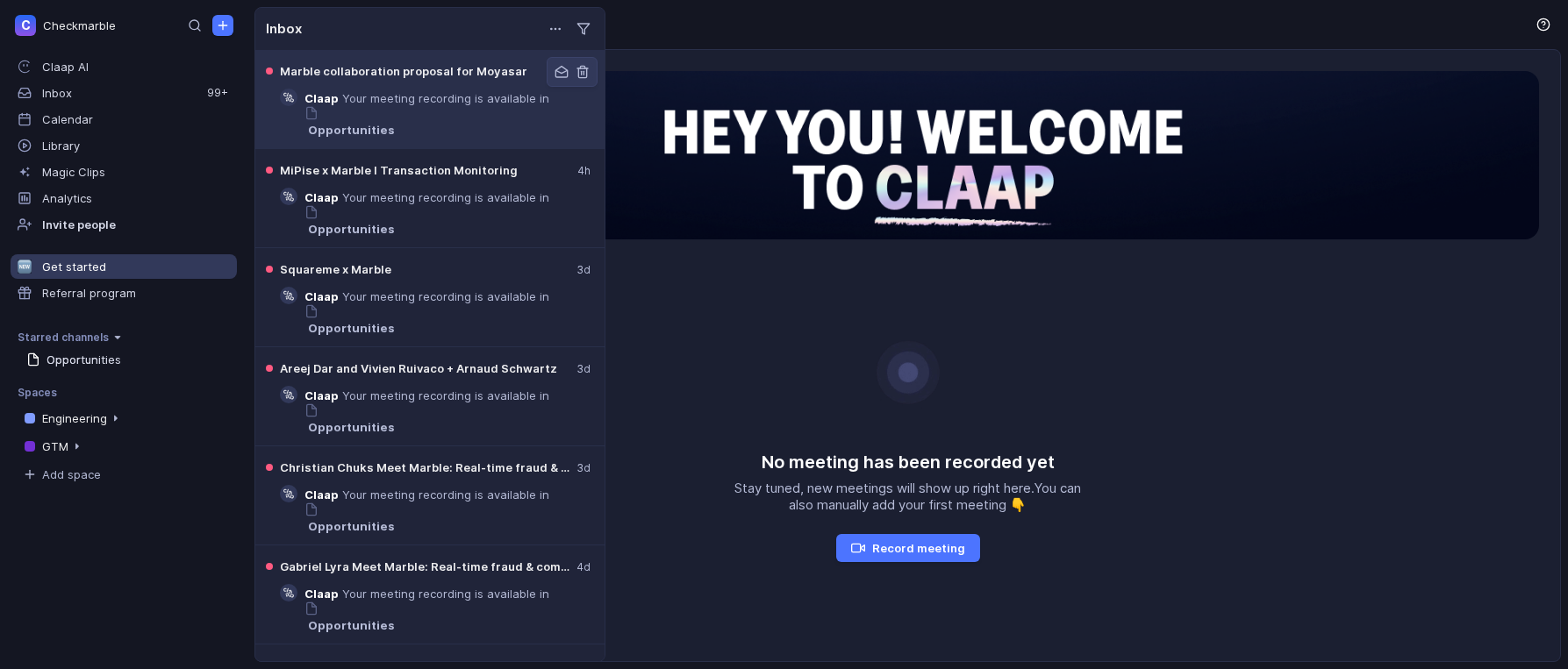 click on "Marble collaboration proposal for Moyasar 2h Claap Your meeting recording is available   in  Opportunities" at bounding box center (442, 99) 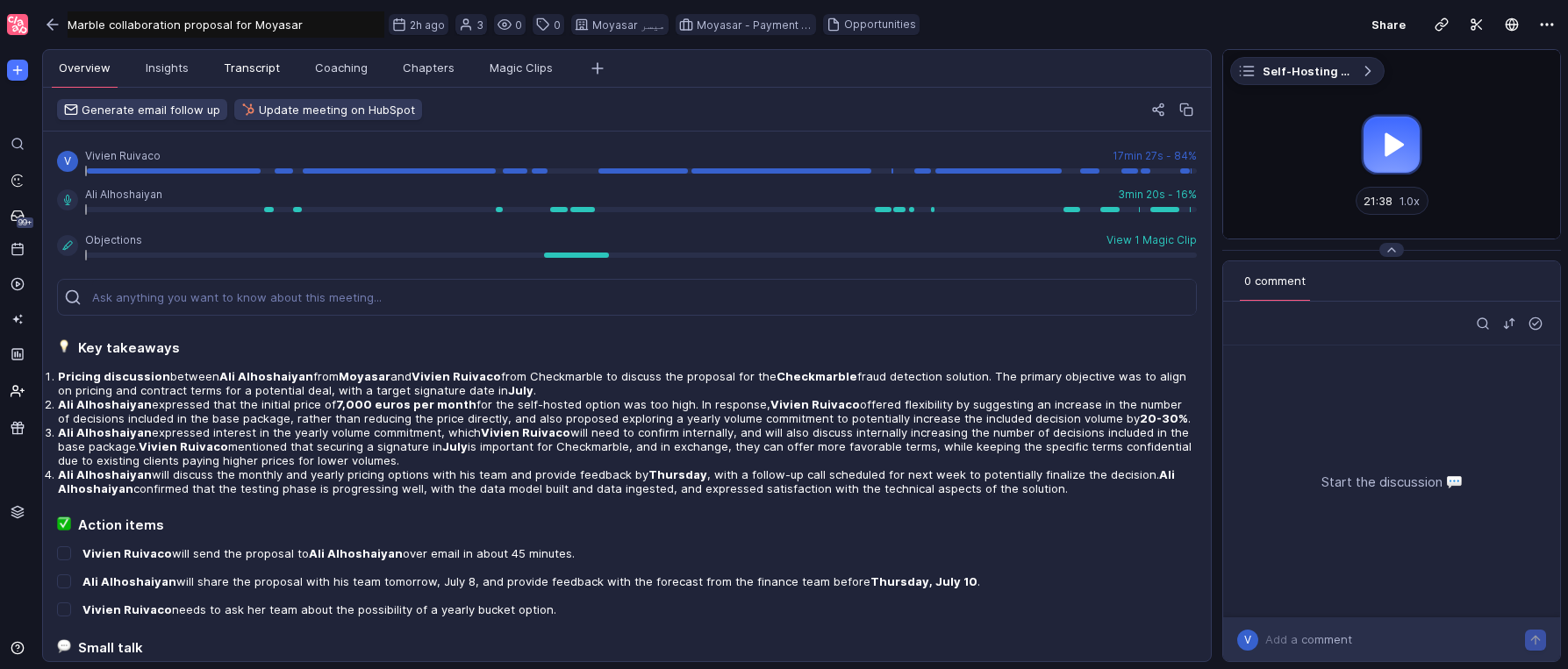 click on "Transcript" at bounding box center (252, 68) 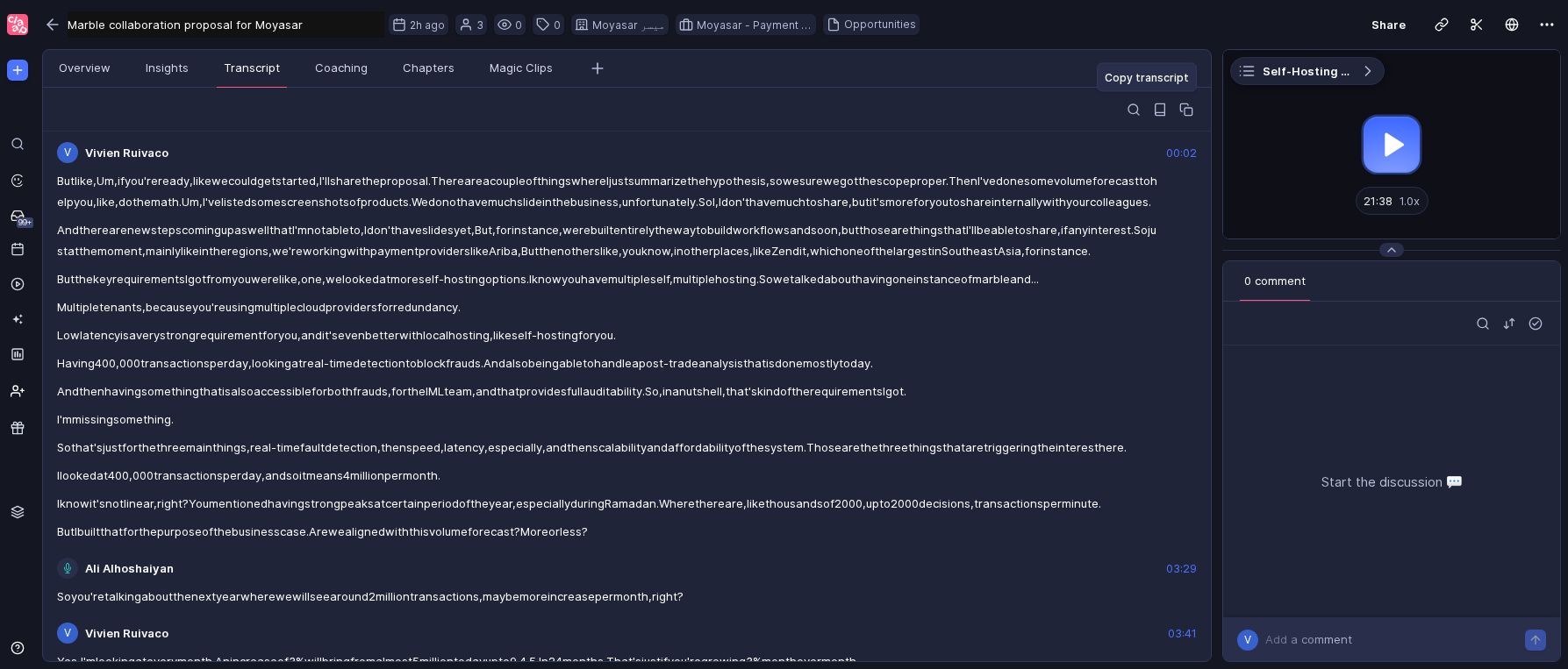 drag, startPoint x: 1181, startPoint y: 109, endPoint x: 1191, endPoint y: 96, distance: 16.401219 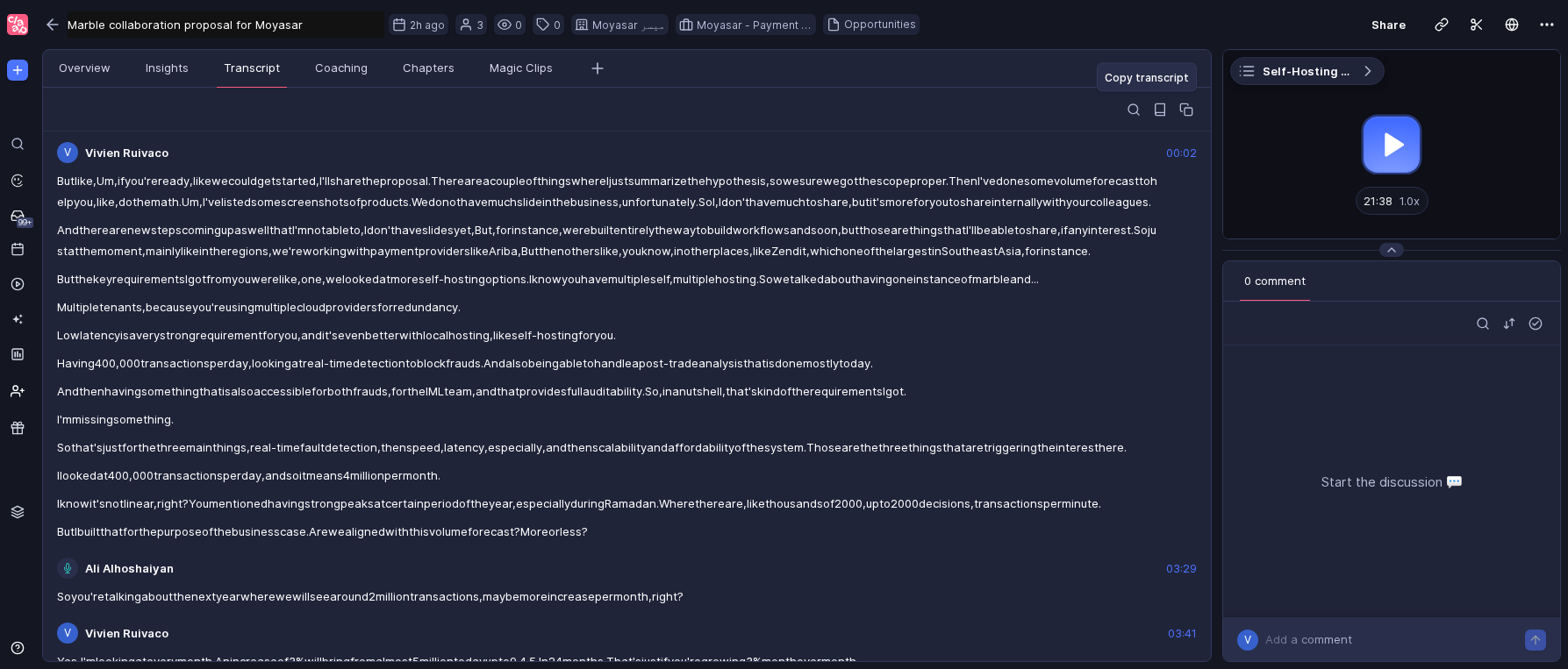 click at bounding box center [1184, 107] 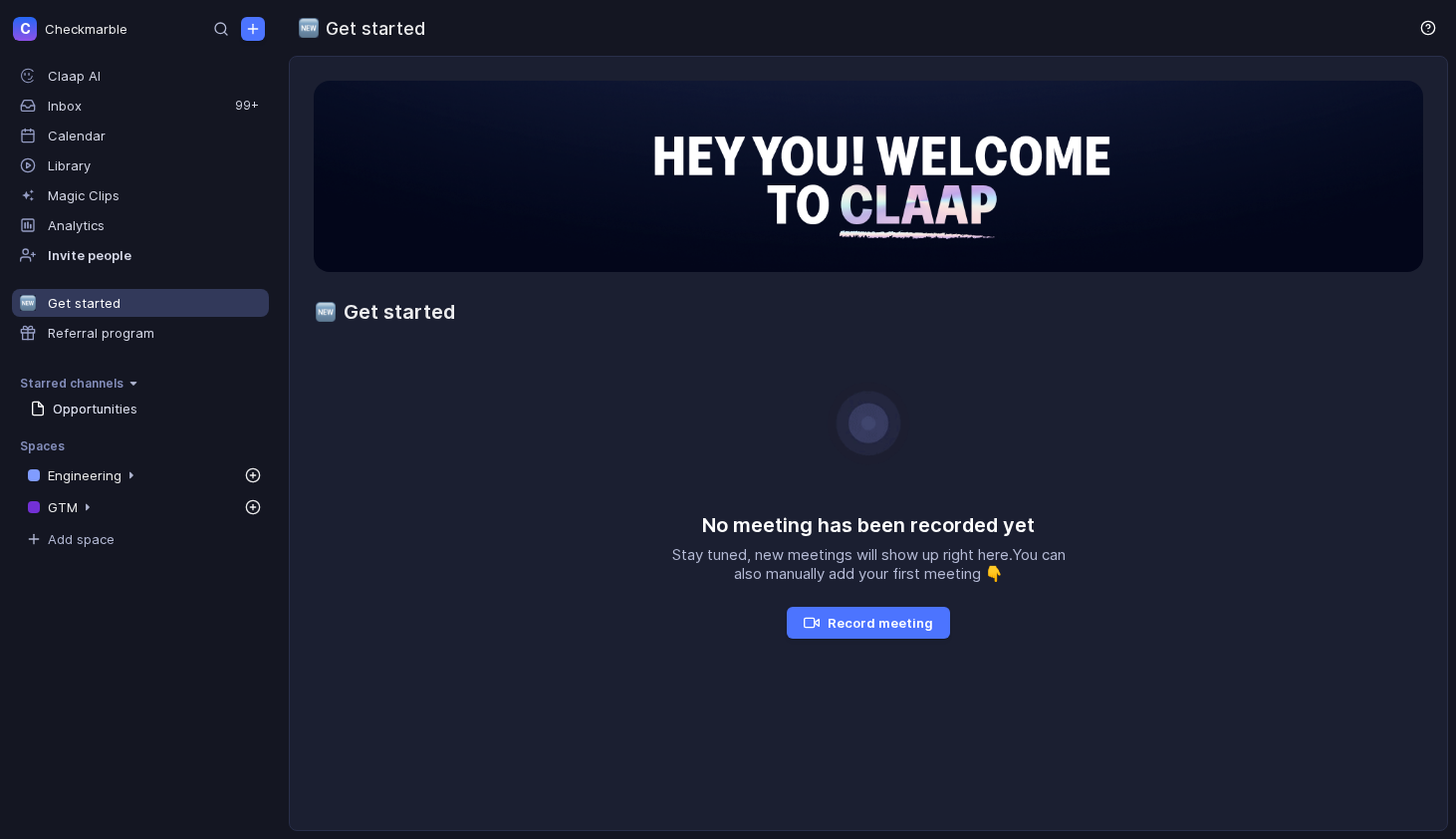 scroll, scrollTop: 0, scrollLeft: 0, axis: both 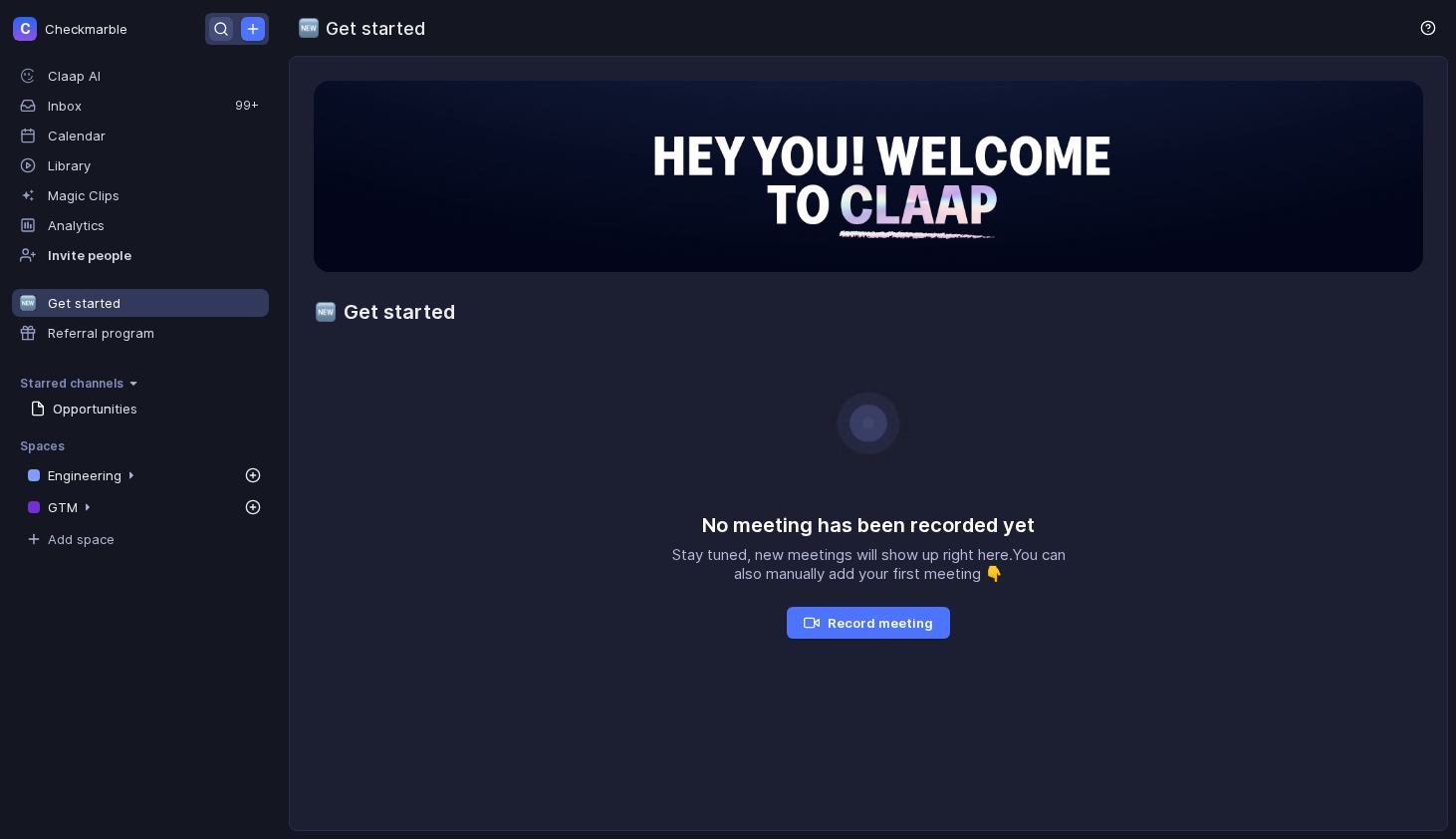 click at bounding box center [221, 29] 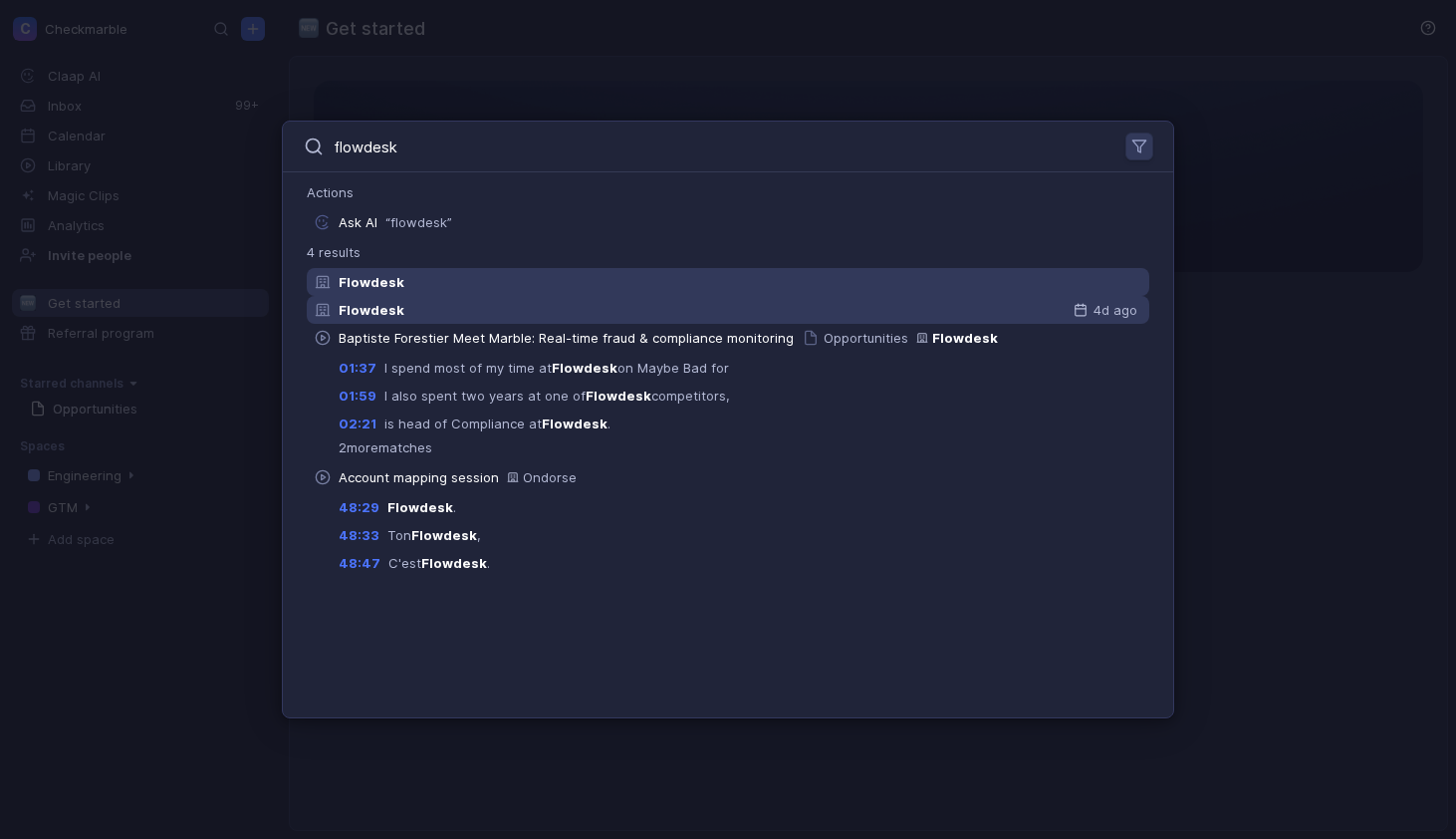 type on "flowdesk" 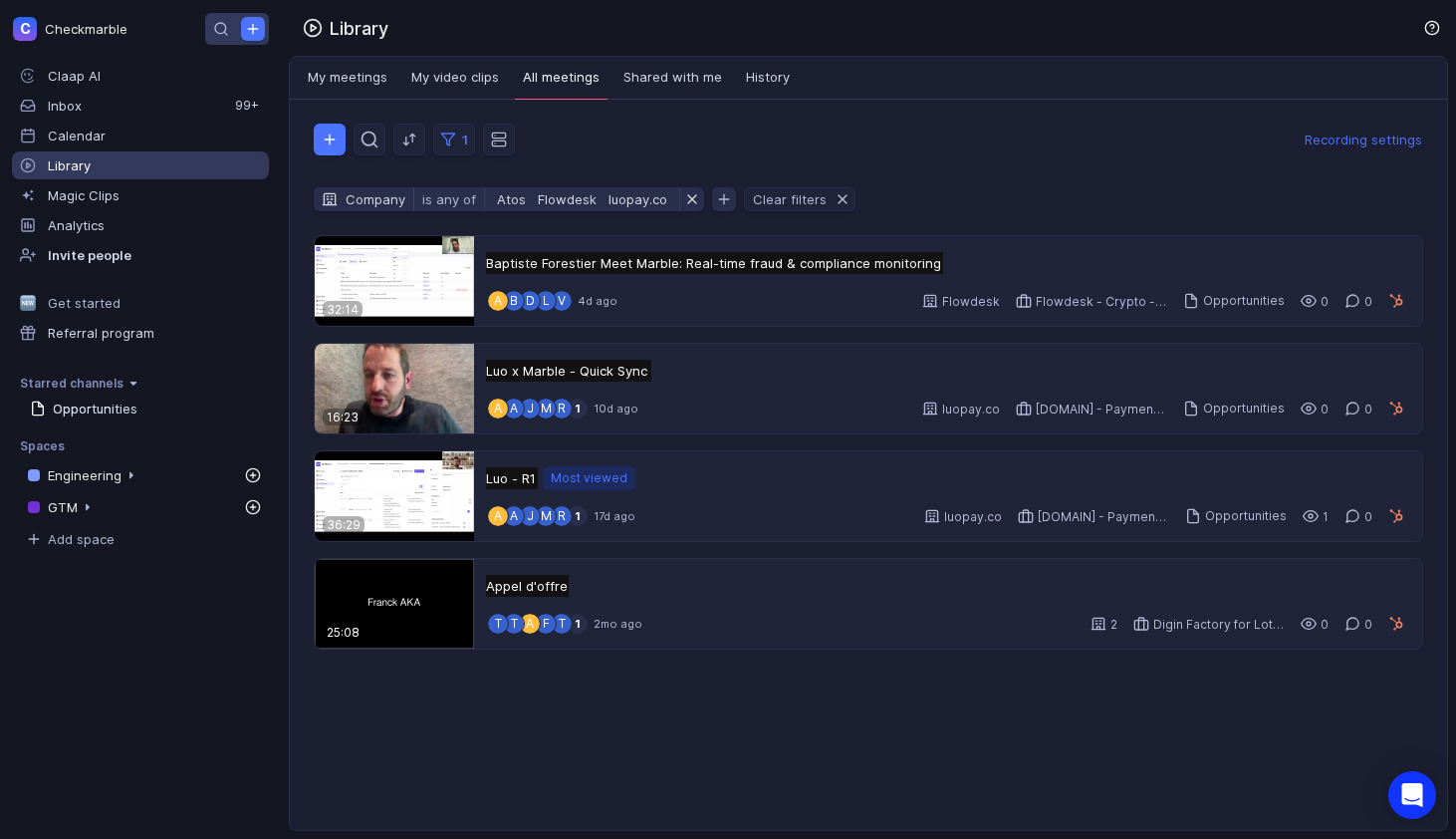 click at bounding box center [237, 29] 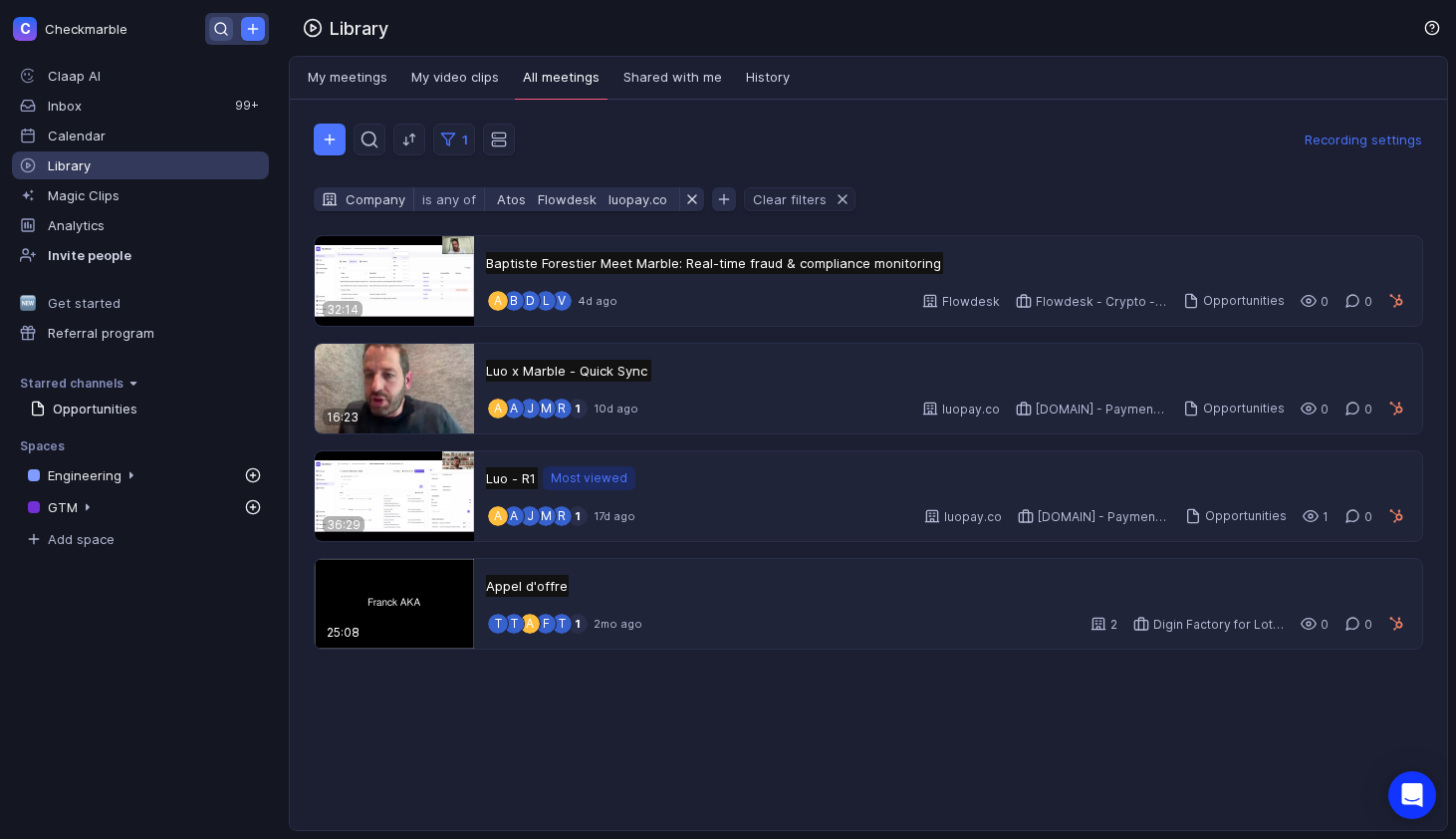 click at bounding box center (220, 28) 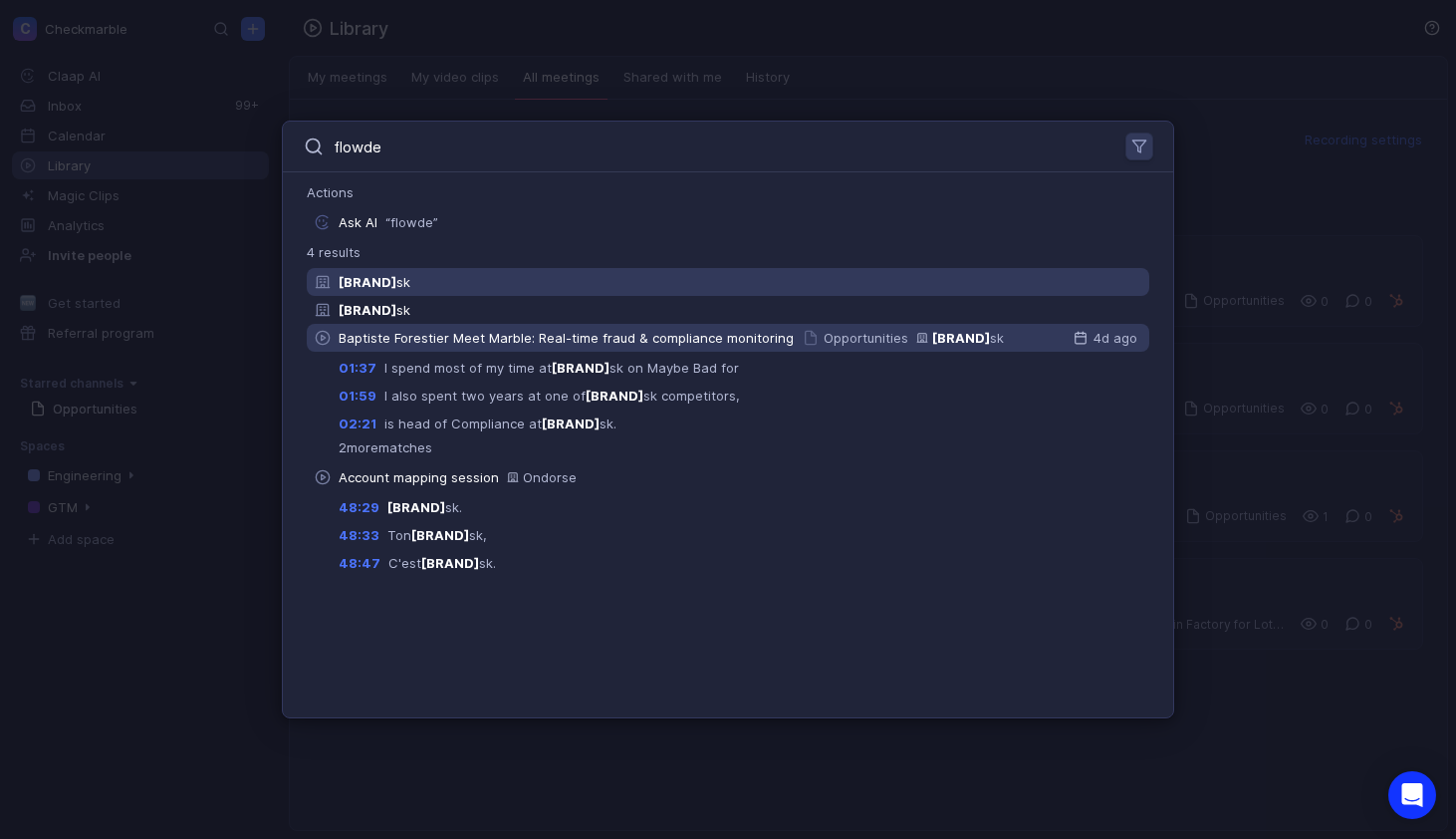 type on "flowde" 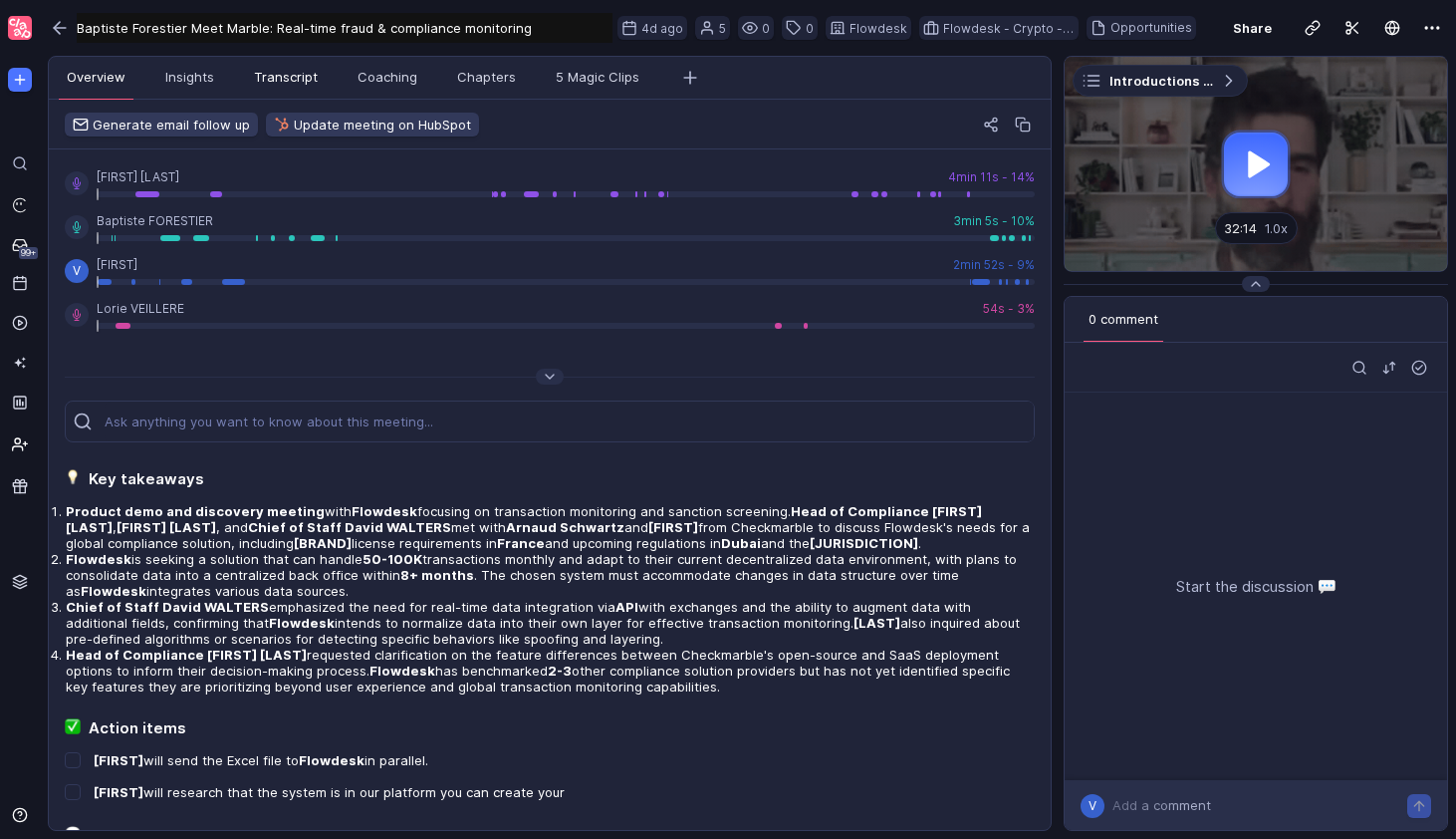 click on "Transcript" at bounding box center [286, 78] 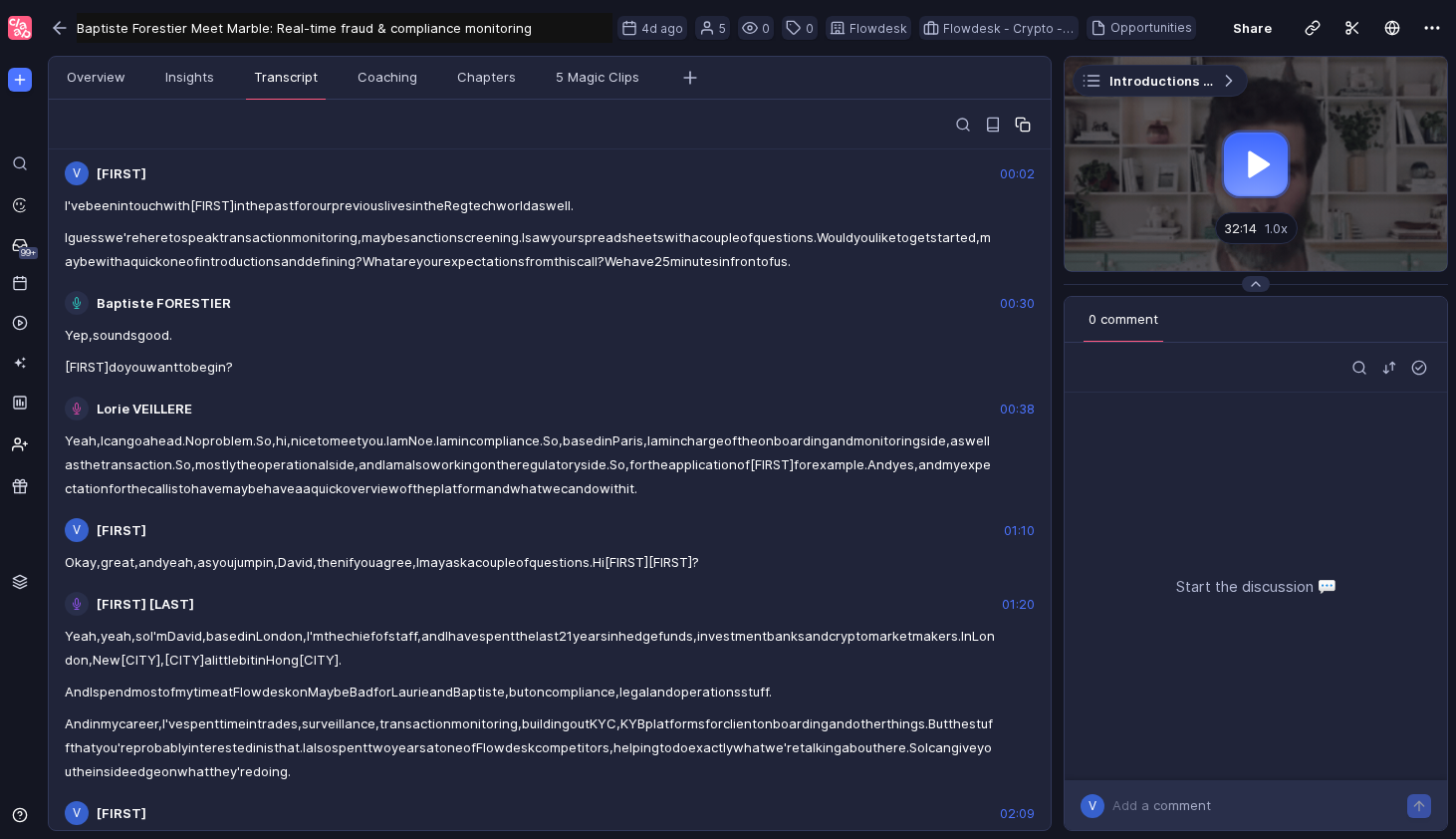 click at bounding box center (1020, 122) 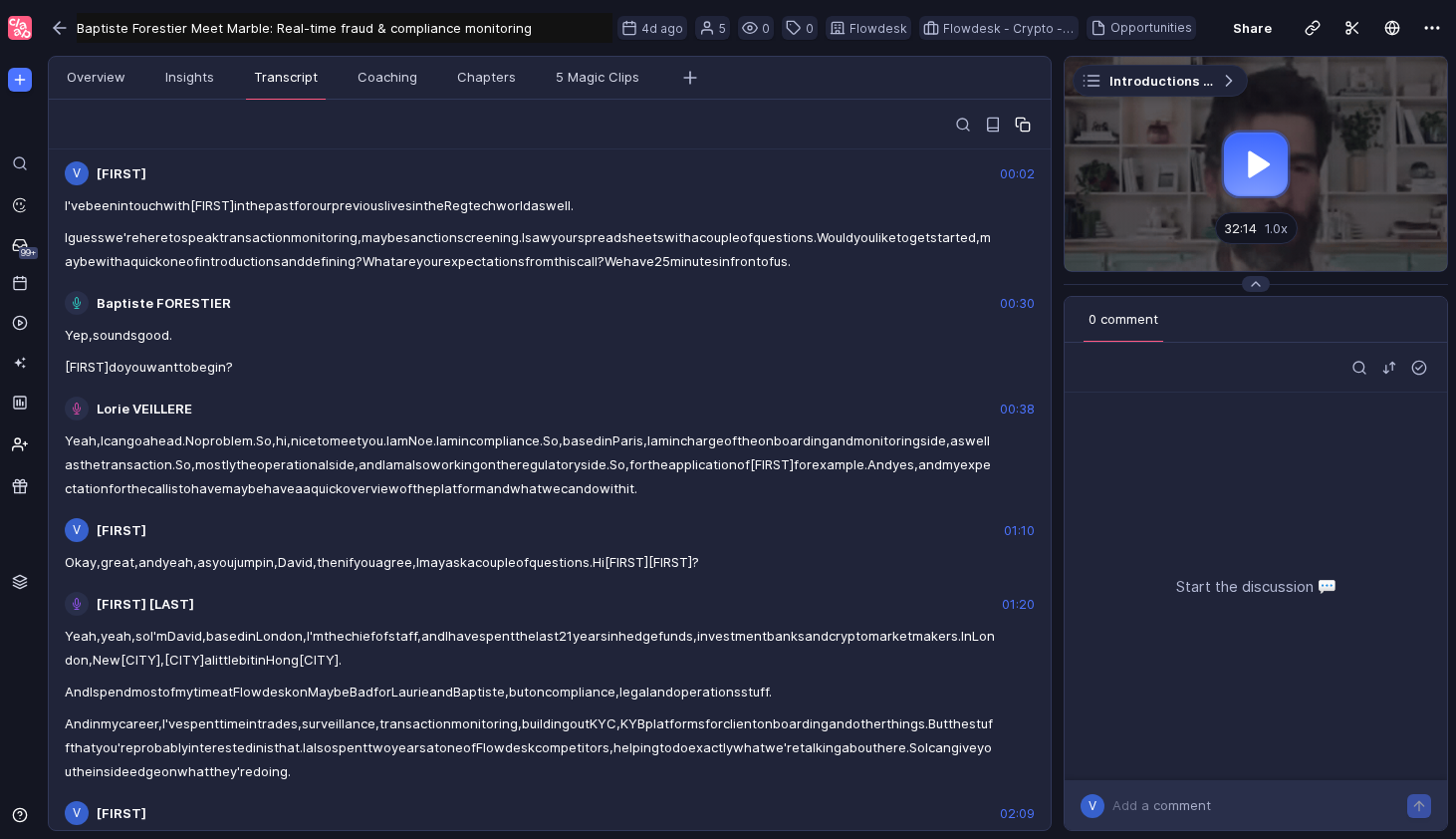 click at bounding box center (1025, 127) 